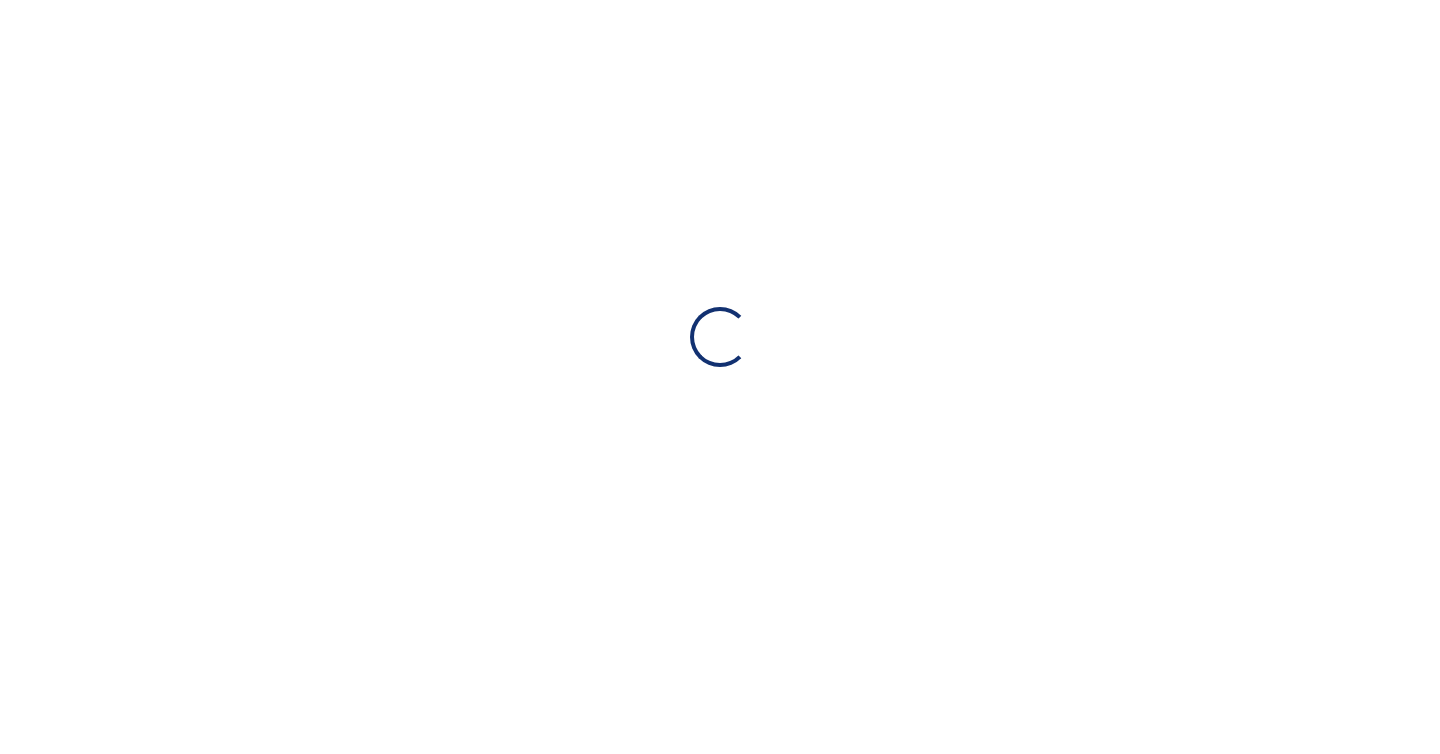 scroll, scrollTop: 0, scrollLeft: 0, axis: both 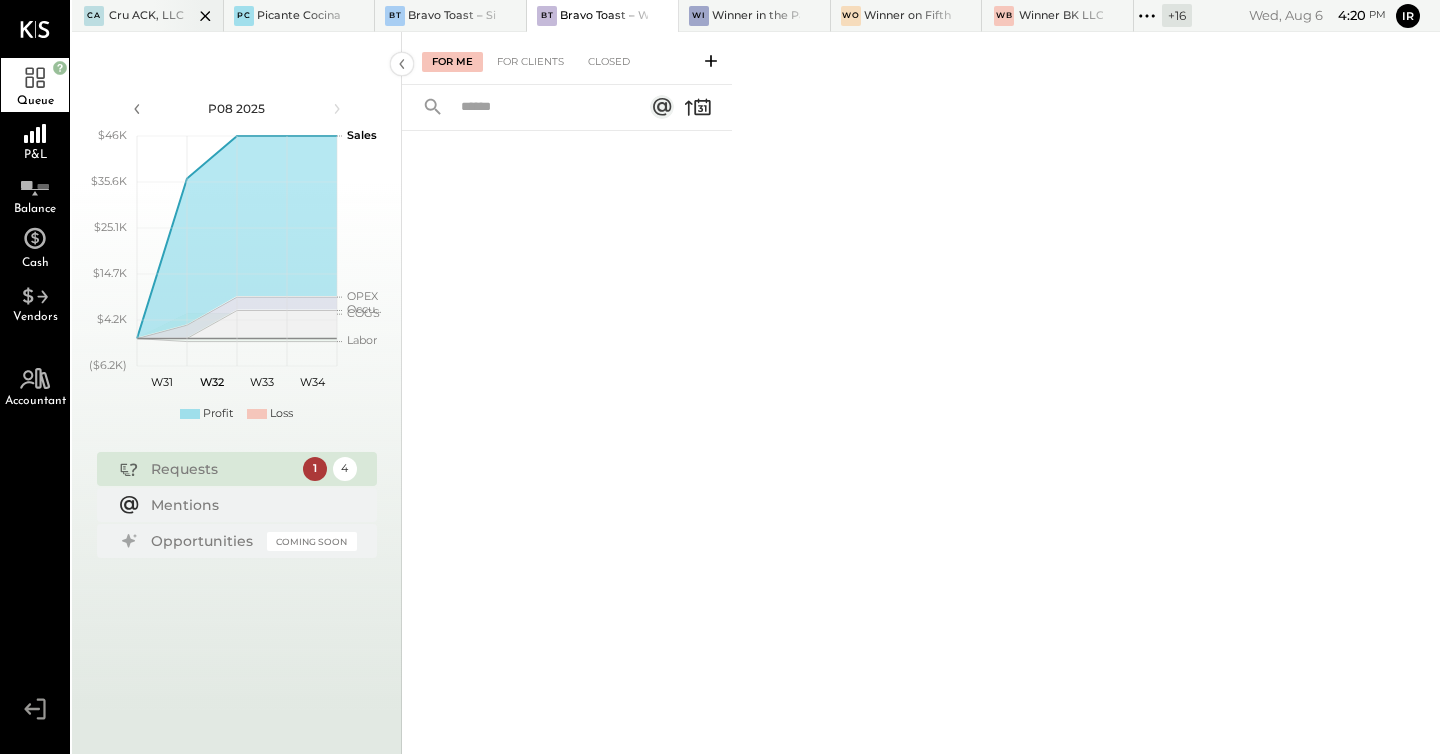 click on "Cru ACK, LLC" at bounding box center (146, 16) 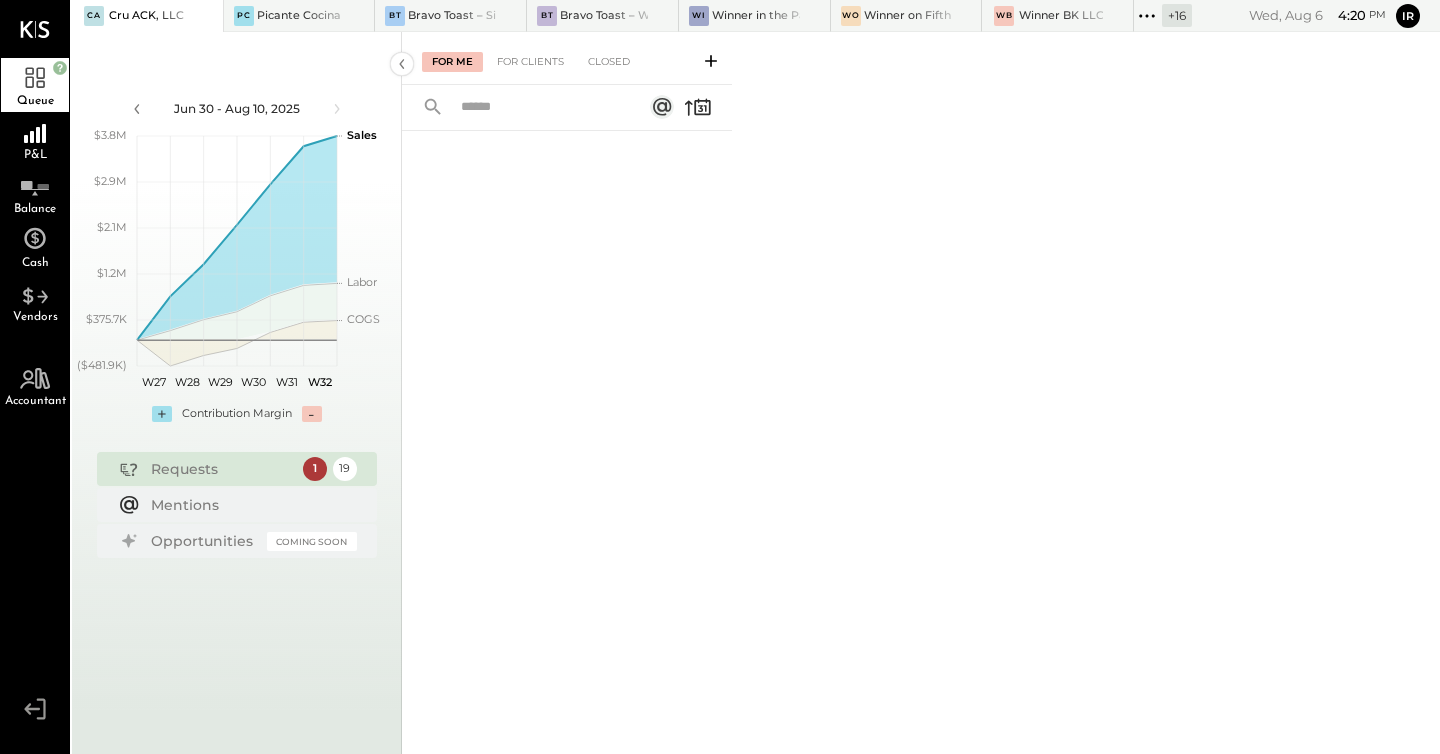 click on "For Me For Clients Closed" at bounding box center (567, 58) 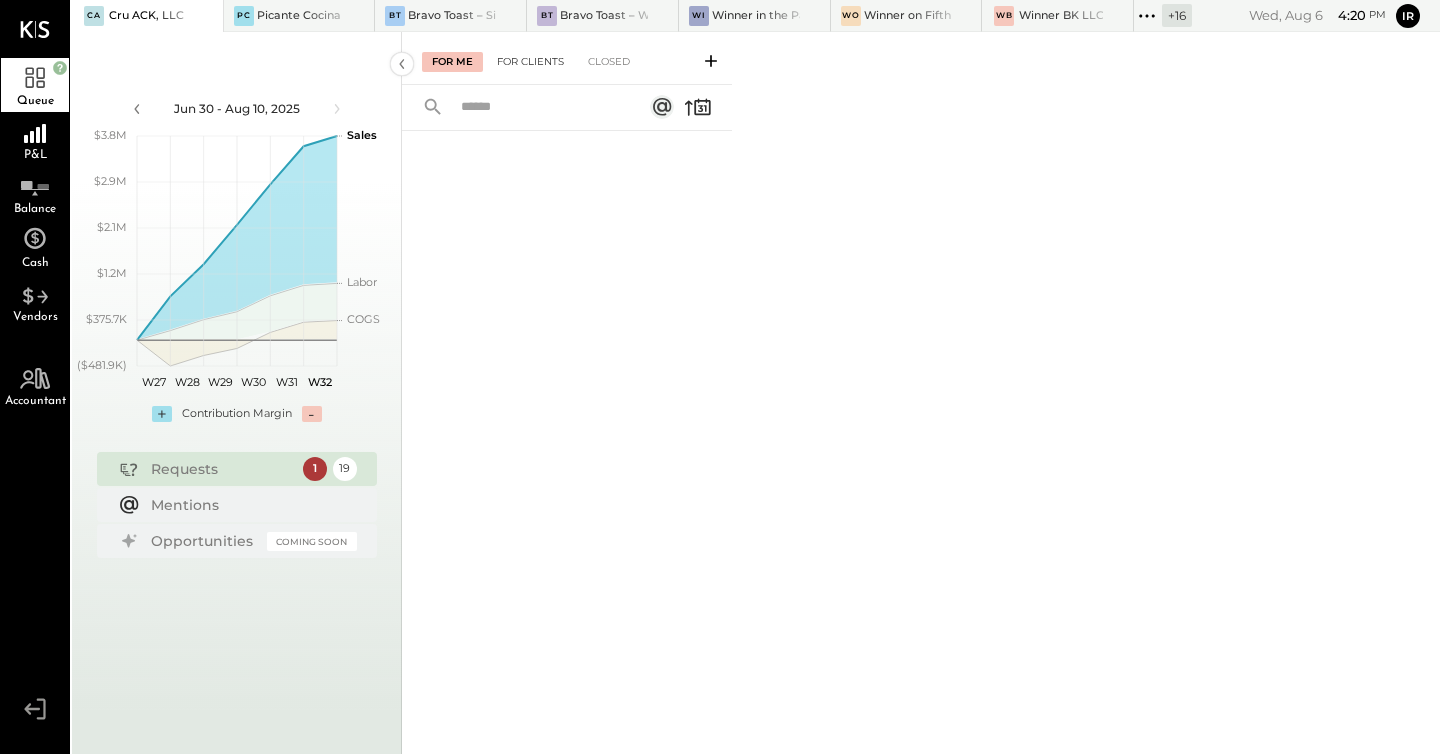 click on "For Clients" at bounding box center [530, 62] 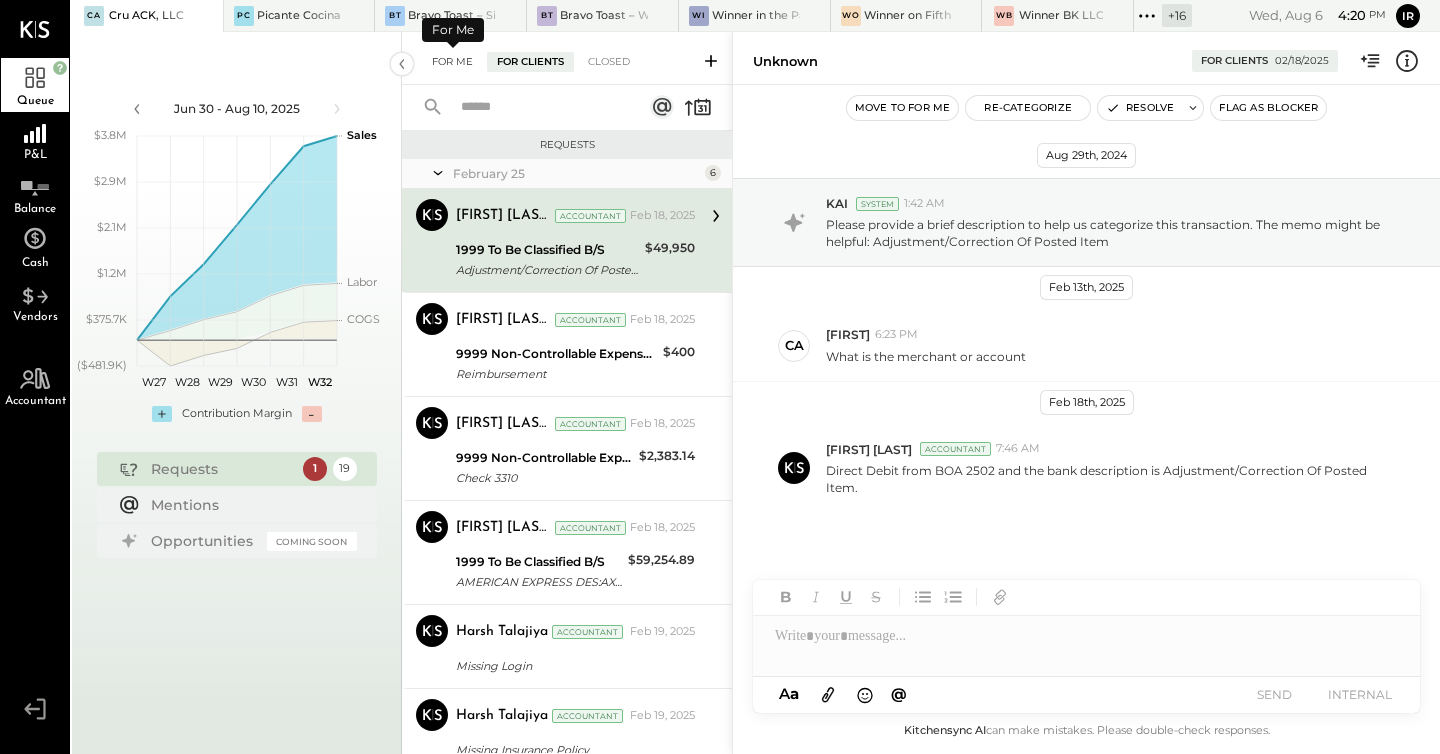 click on "For Me" at bounding box center (452, 62) 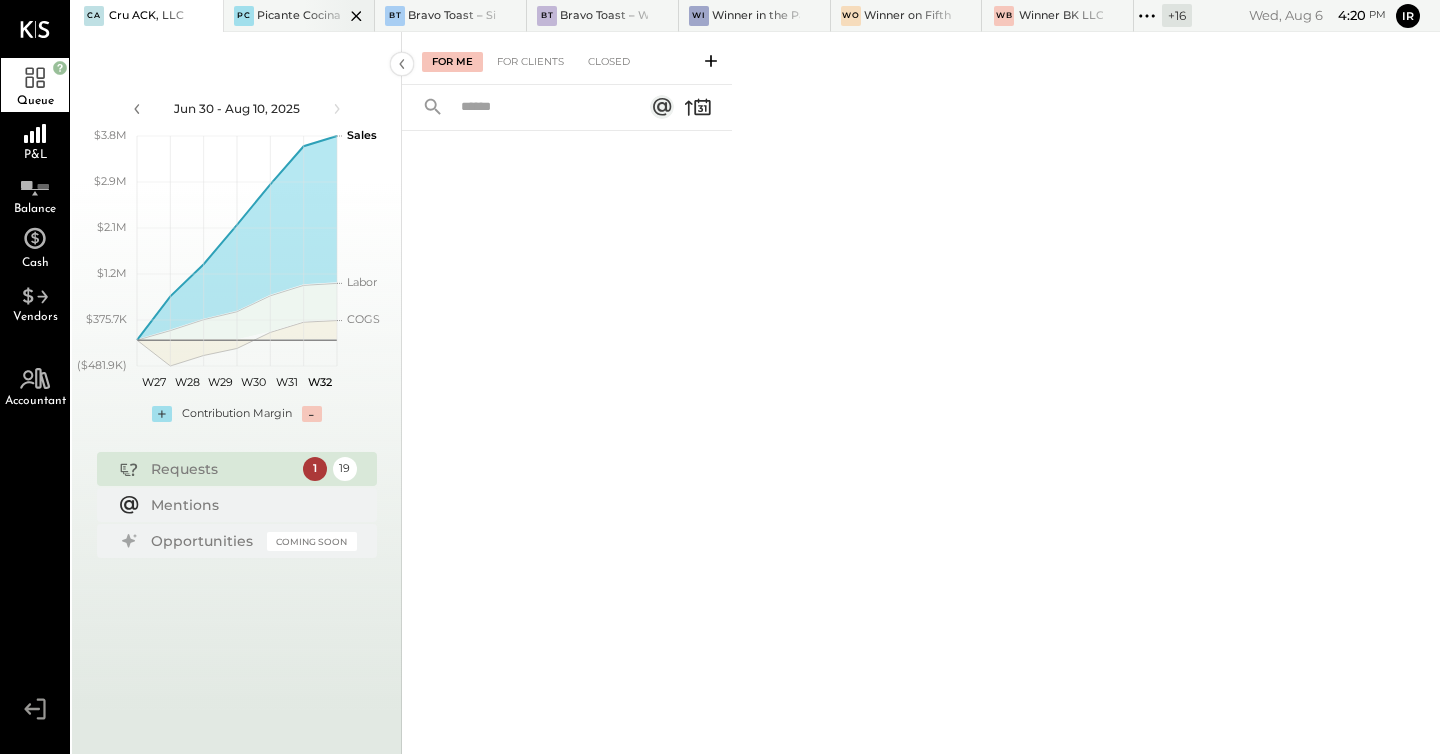 click on "Picante Cocina Mexicana Rest" at bounding box center [301, 16] 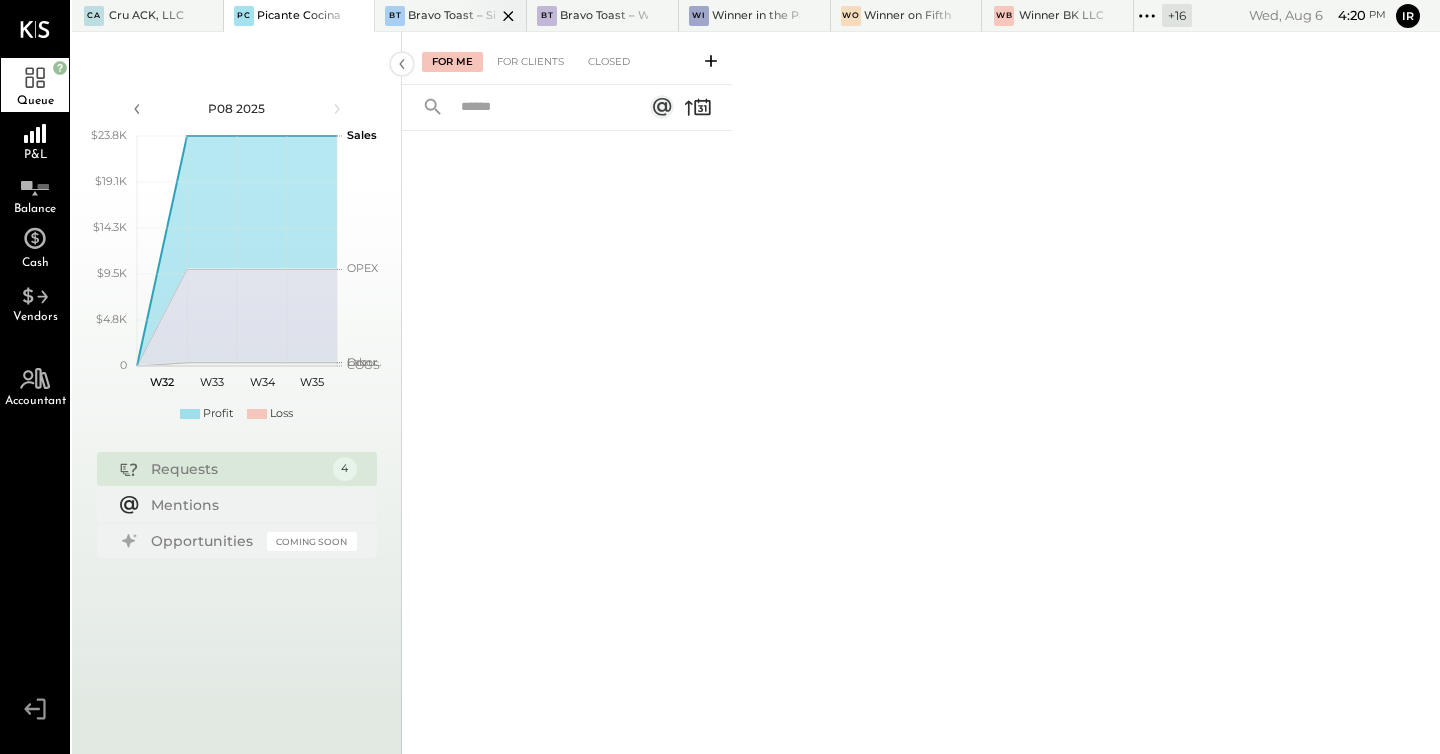 click on "Bravo Toast – Silver lake" at bounding box center [452, 16] 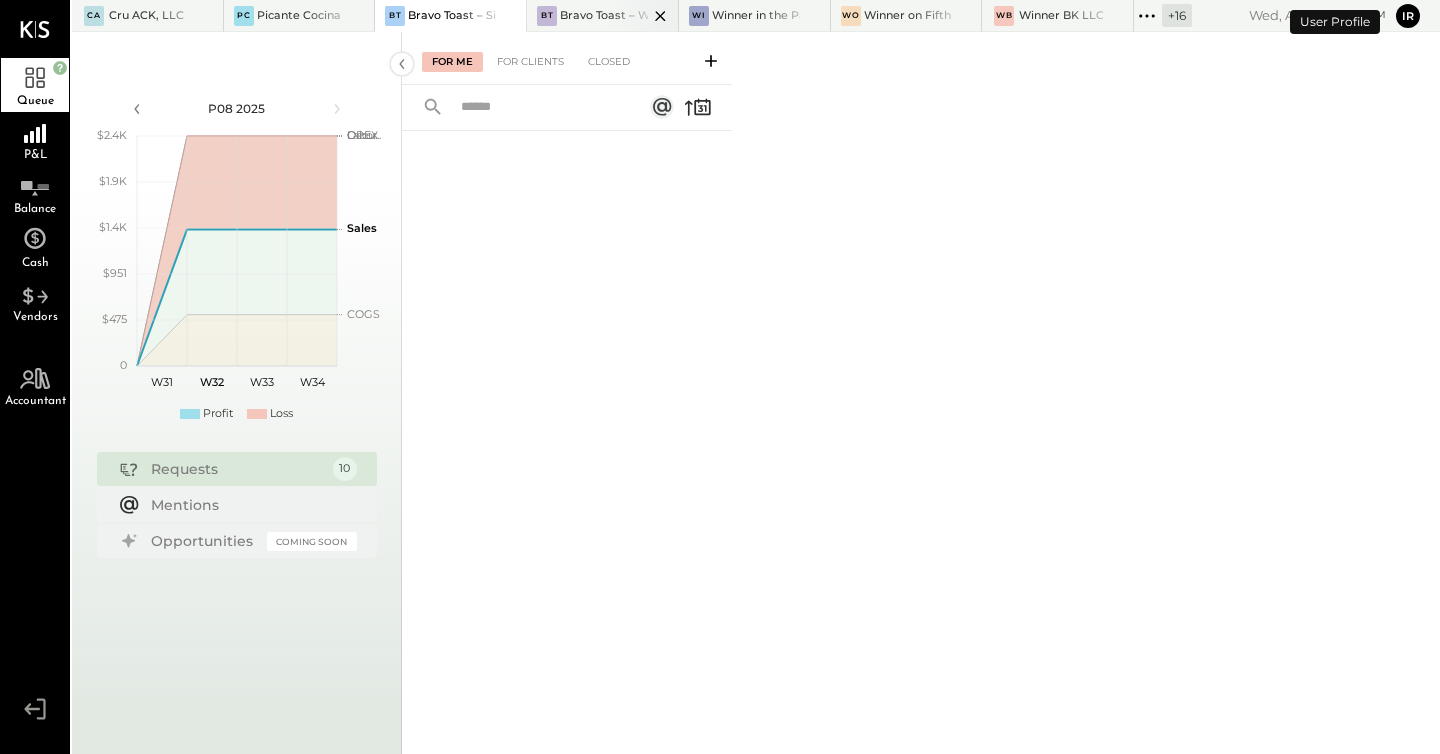 click on "Bravo Toast – West Hollywood" at bounding box center (604, 16) 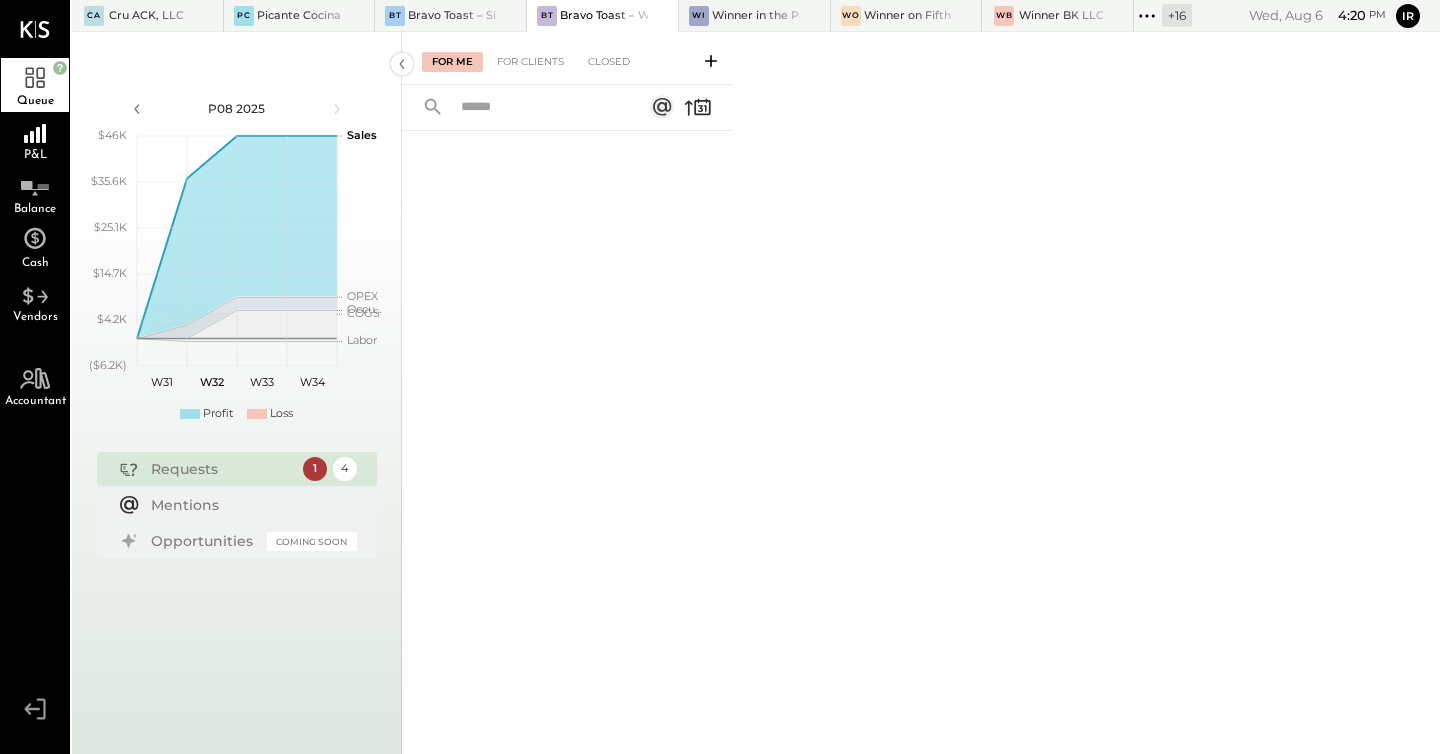 click 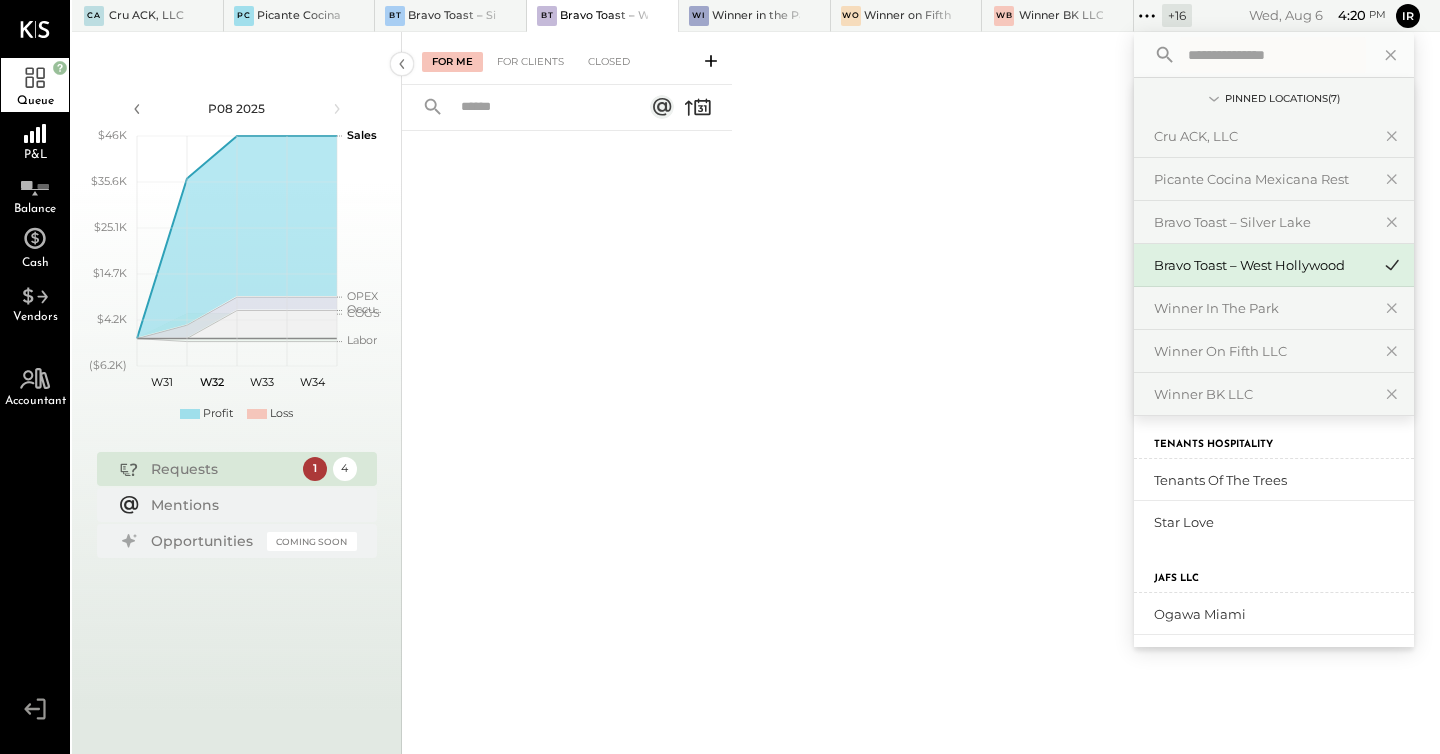 scroll, scrollTop: 0, scrollLeft: 0, axis: both 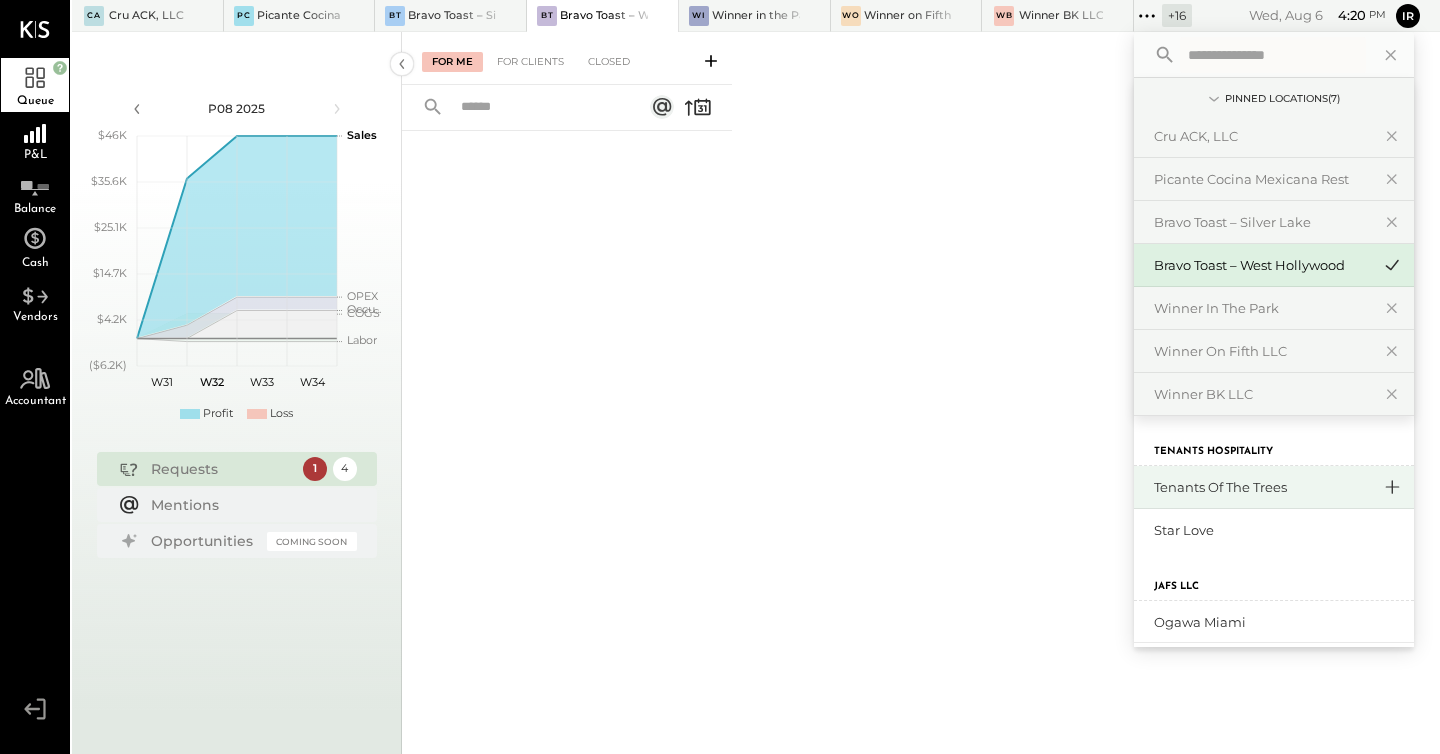 click 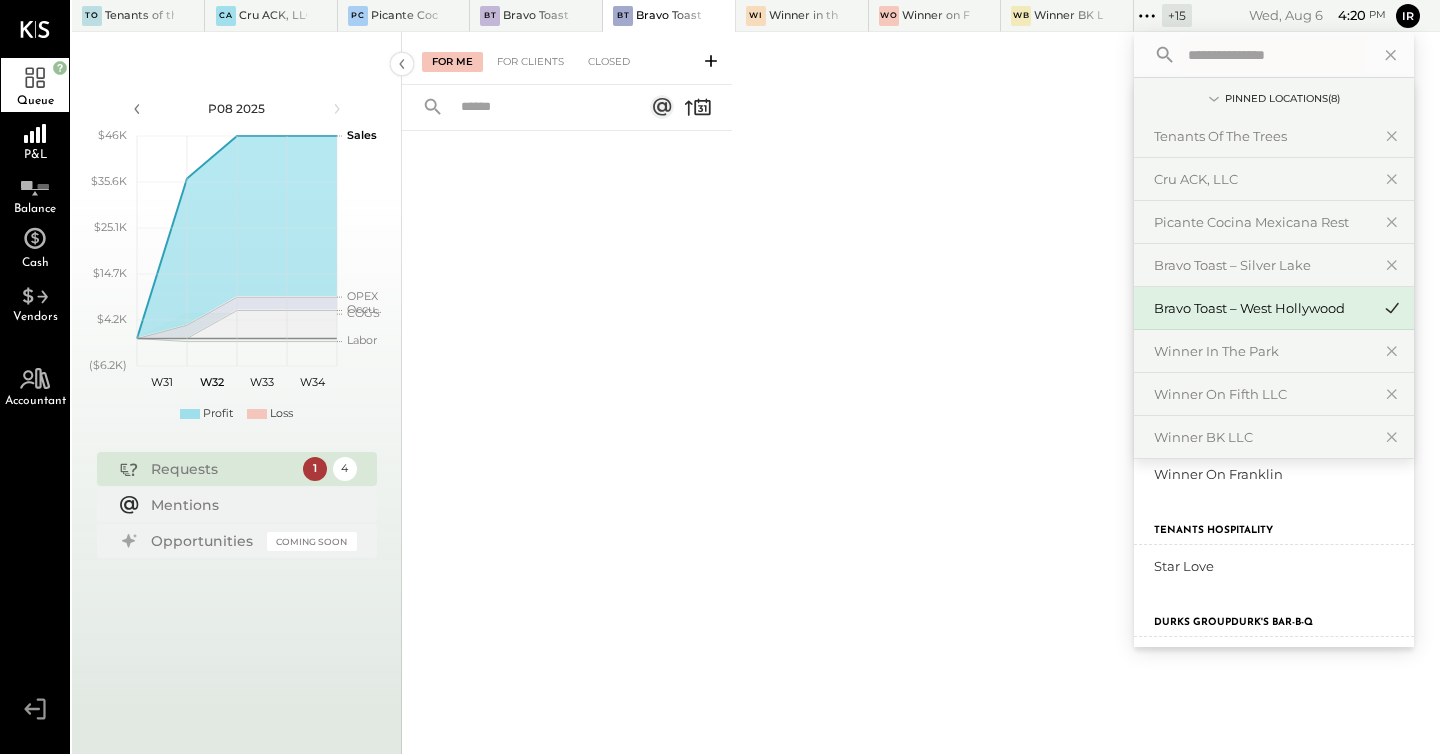 scroll, scrollTop: 598, scrollLeft: 0, axis: vertical 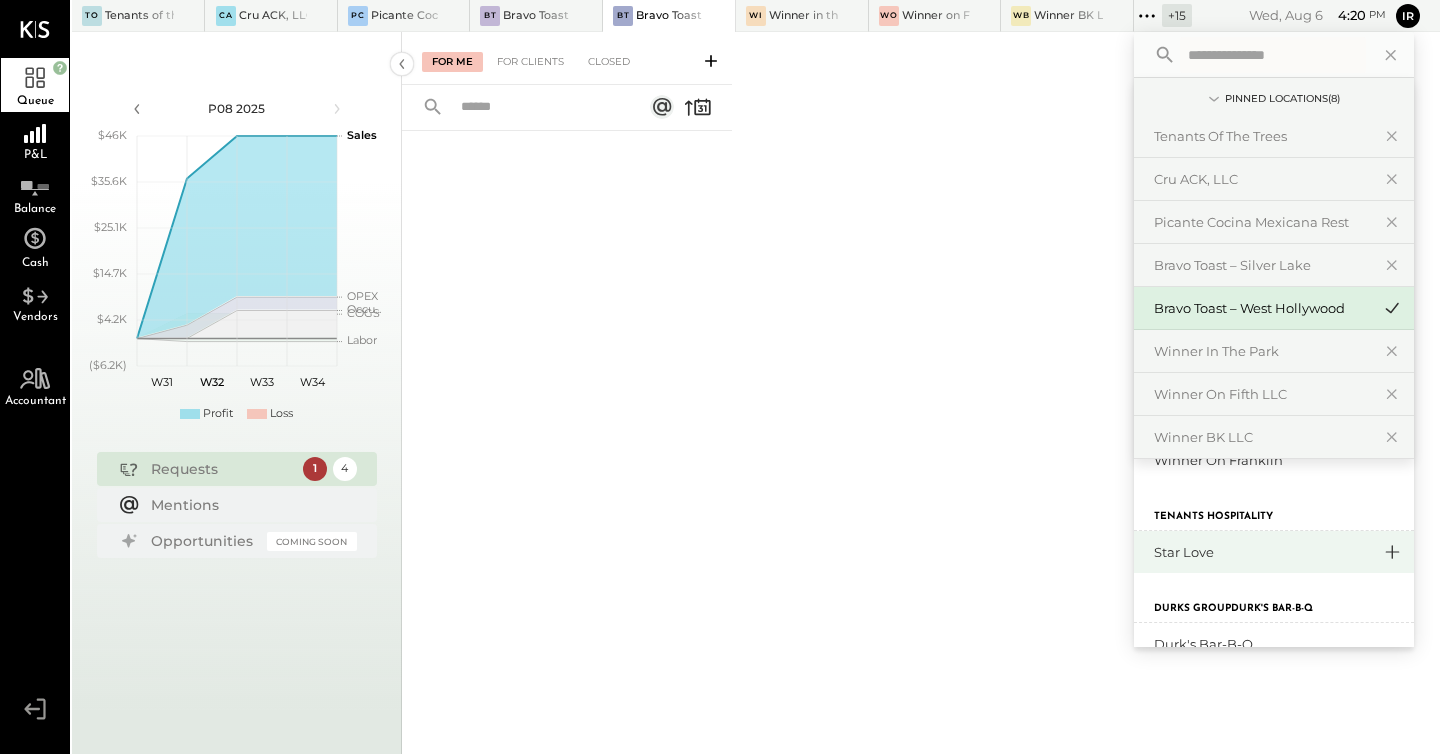 click 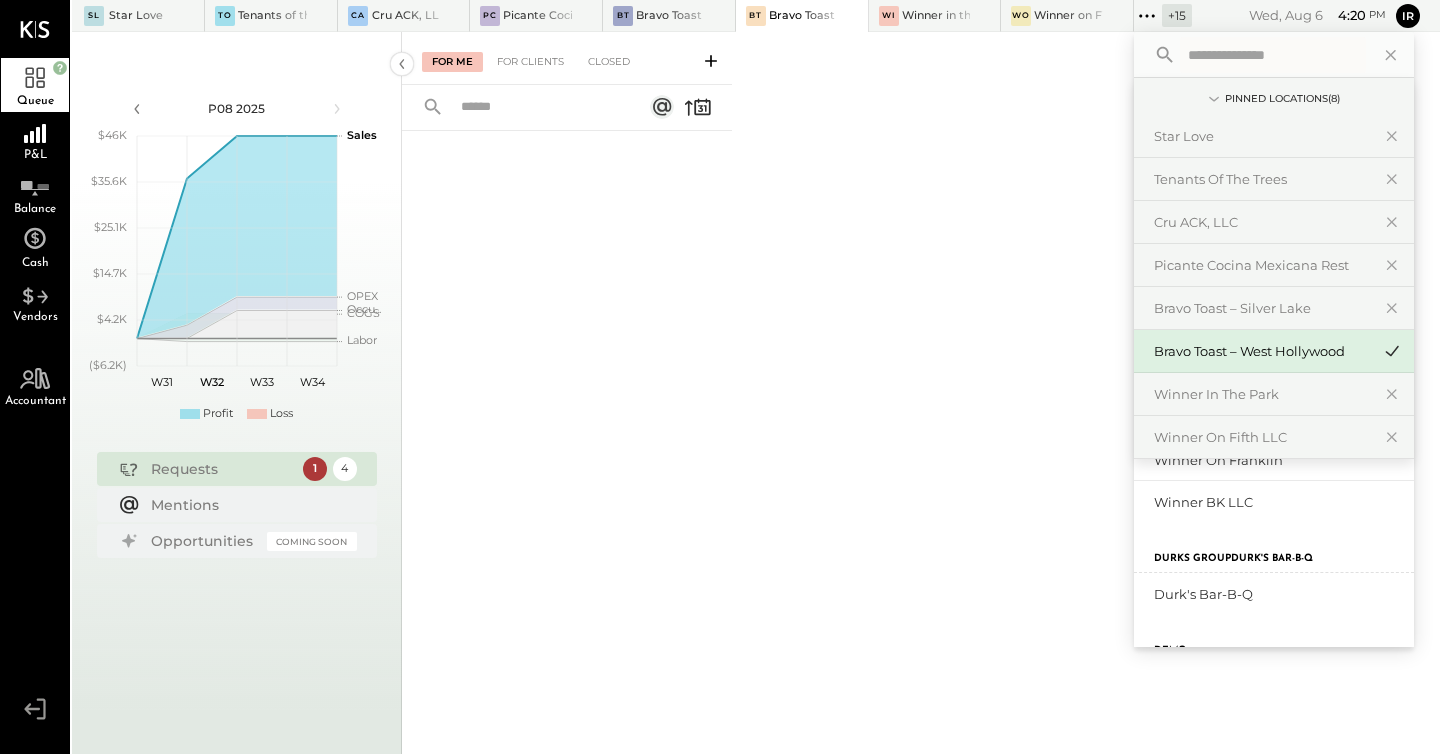 scroll, scrollTop: 597, scrollLeft: 0, axis: vertical 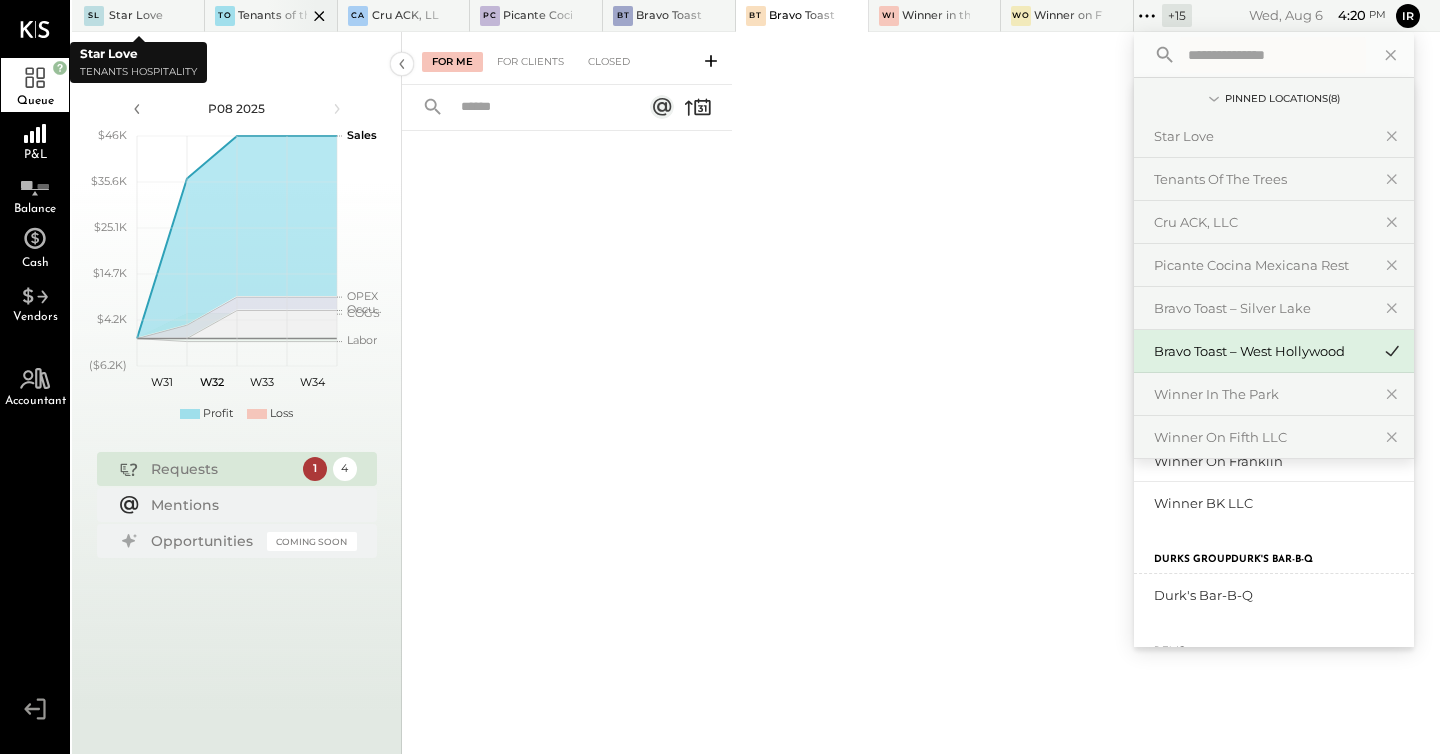 click on "Tenants of the Trees" at bounding box center [272, 16] 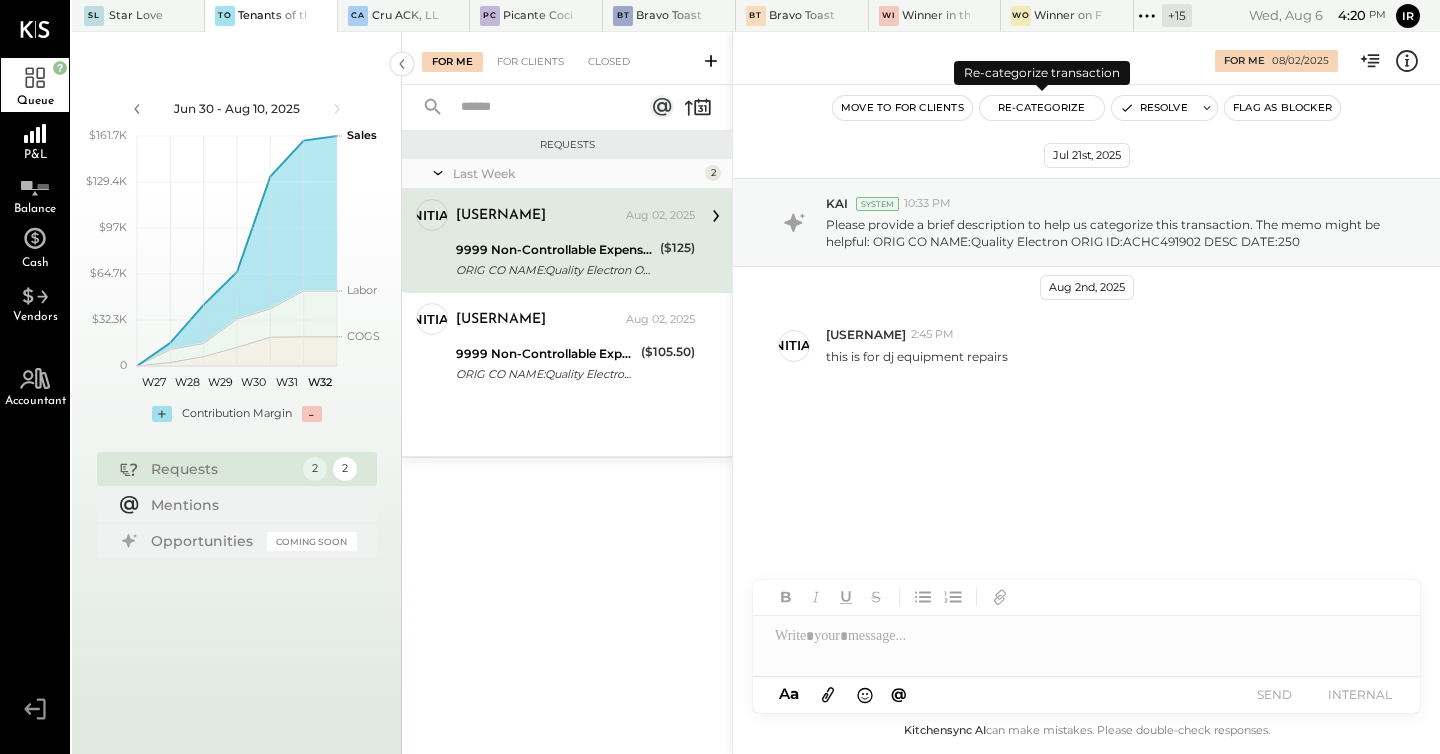 click on "Re-Categorize" at bounding box center (1042, 108) 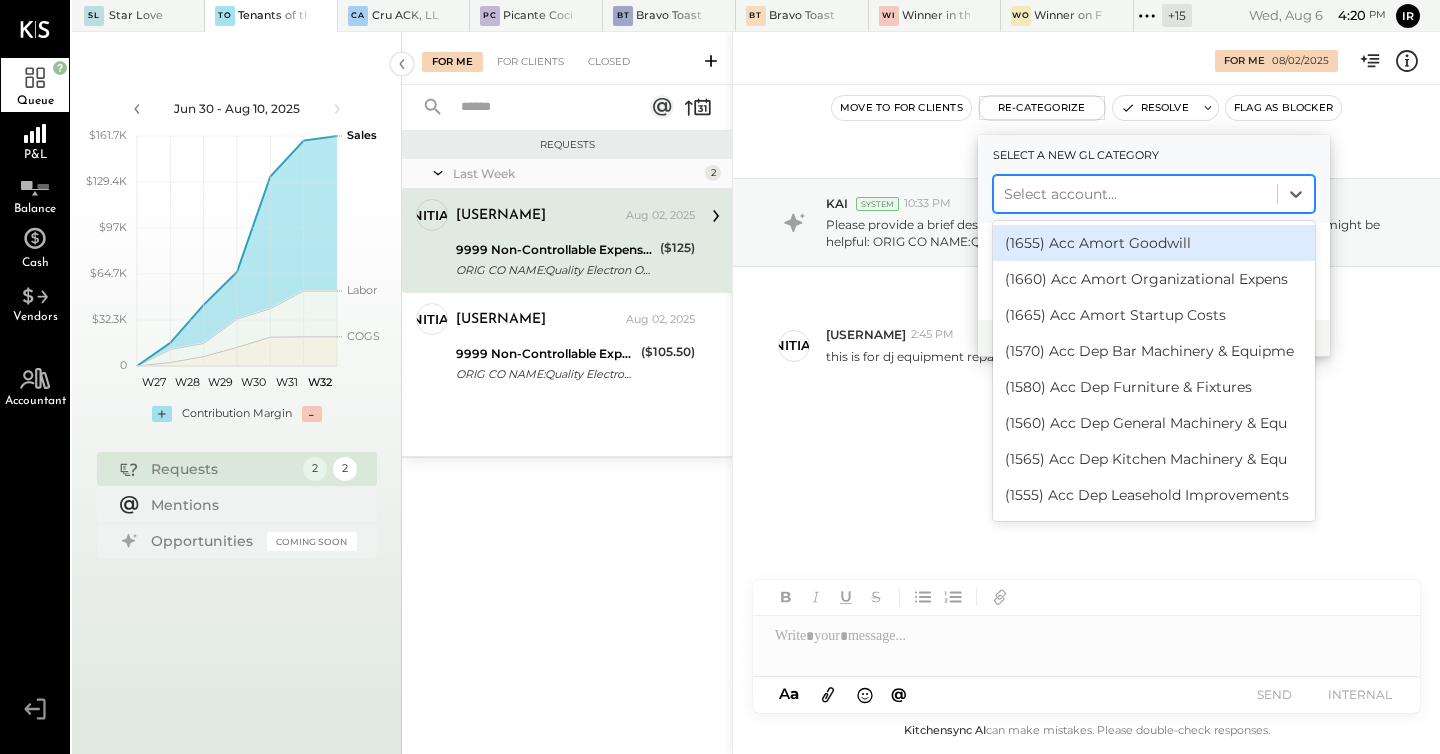 click at bounding box center (1135, 194) 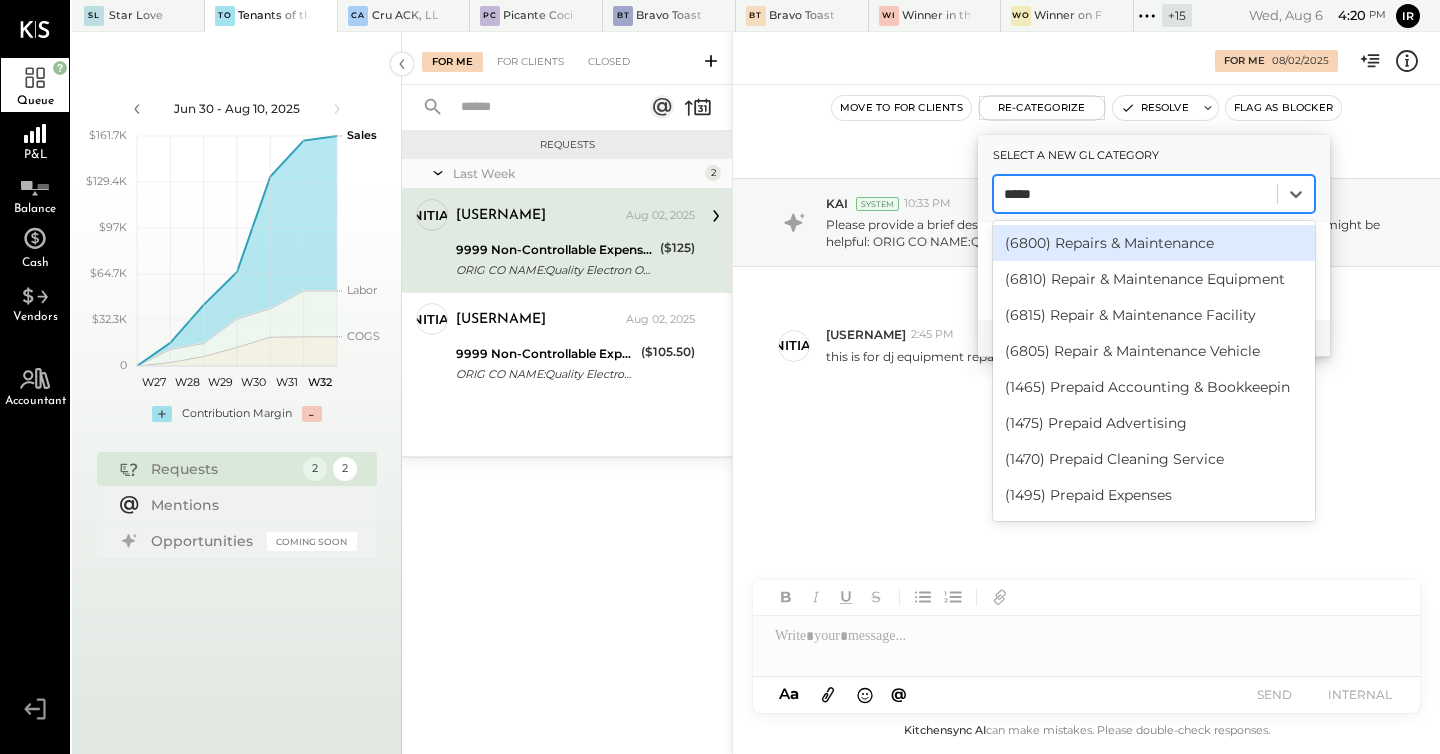 type on "******" 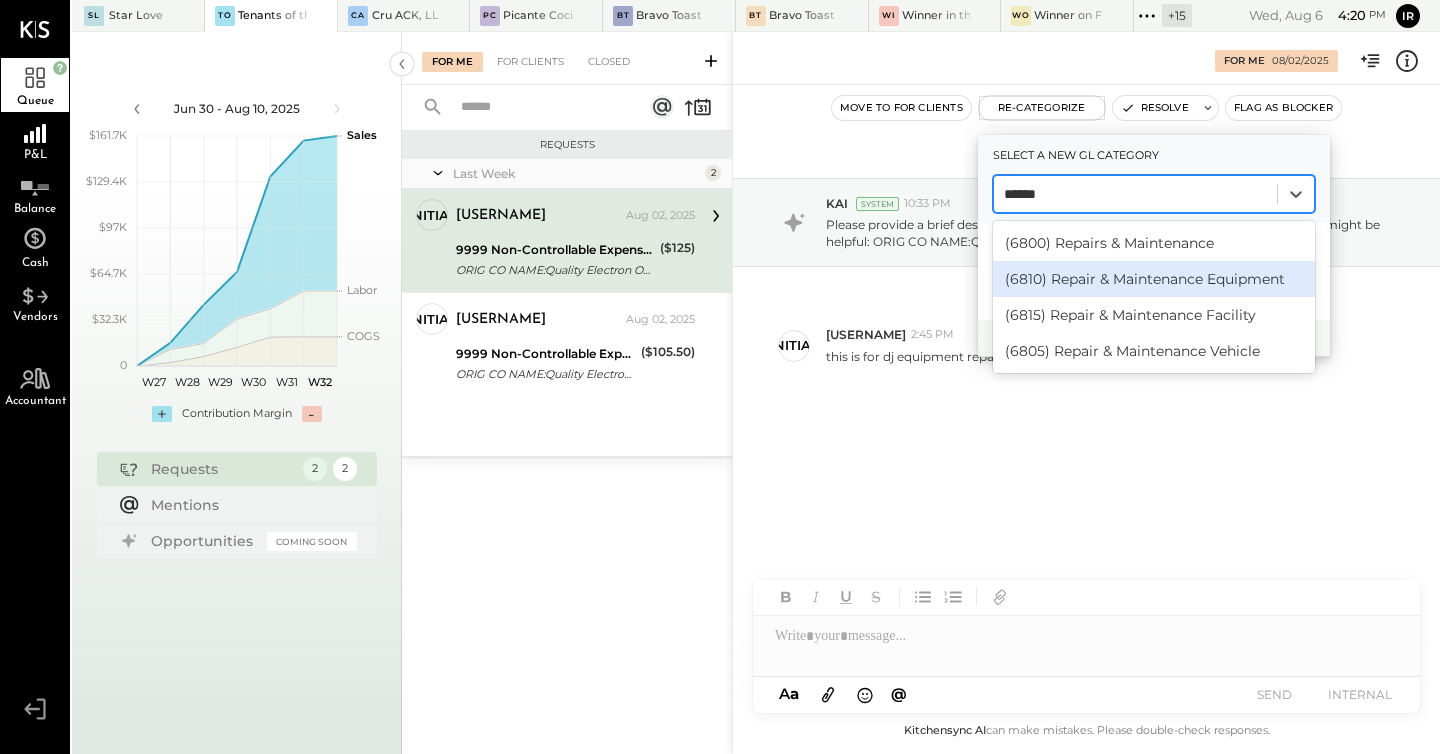 click on "(6810) Repair & Maintenance  Equipment" at bounding box center [1154, 279] 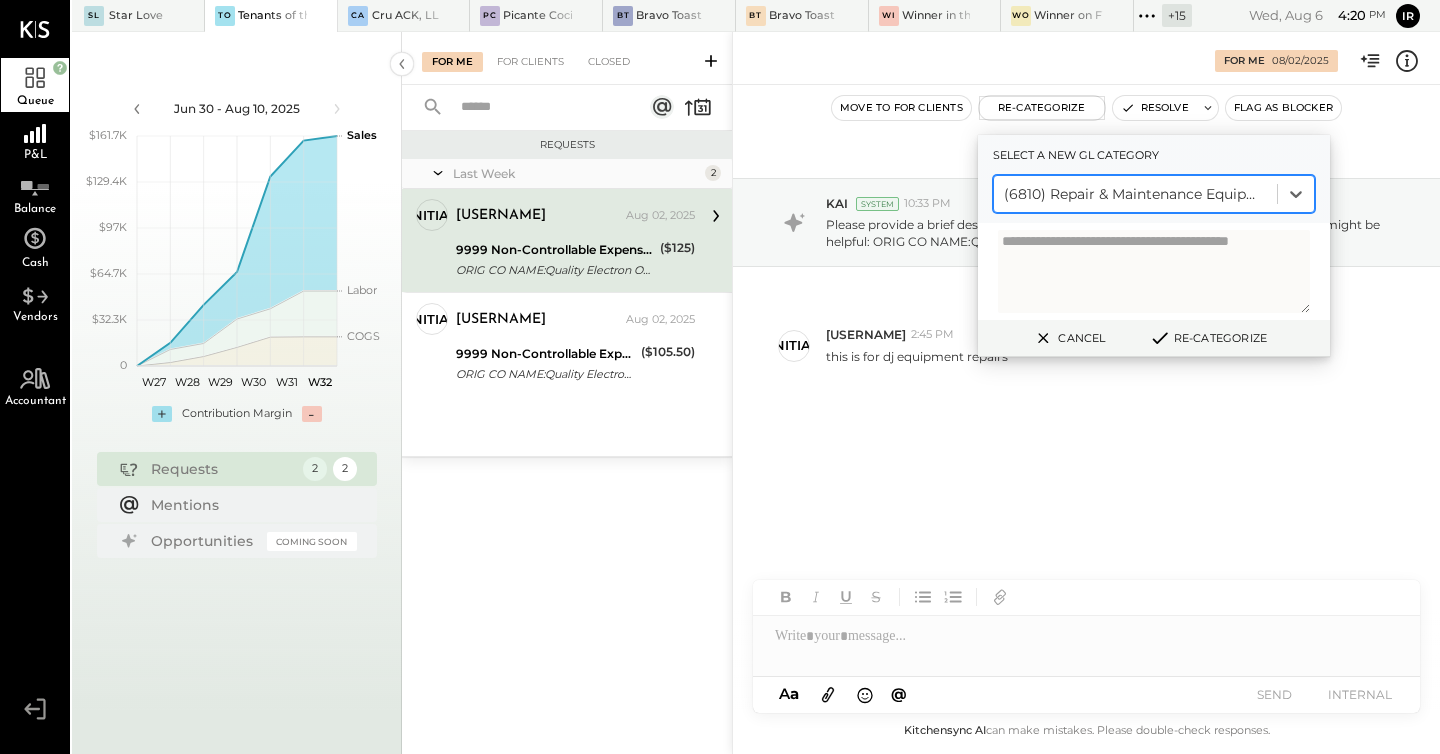 click on "Re-Categorize" at bounding box center [1208, 338] 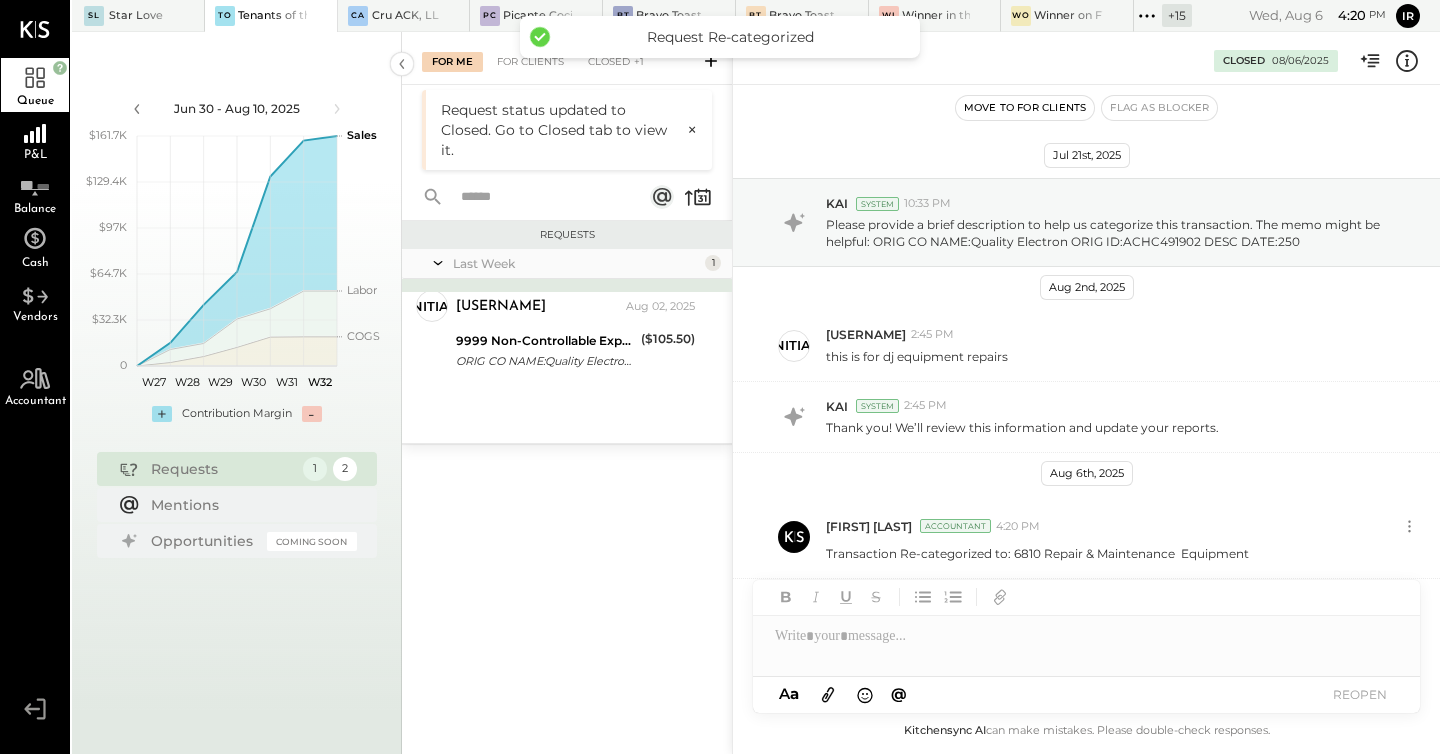 scroll, scrollTop: 95, scrollLeft: 0, axis: vertical 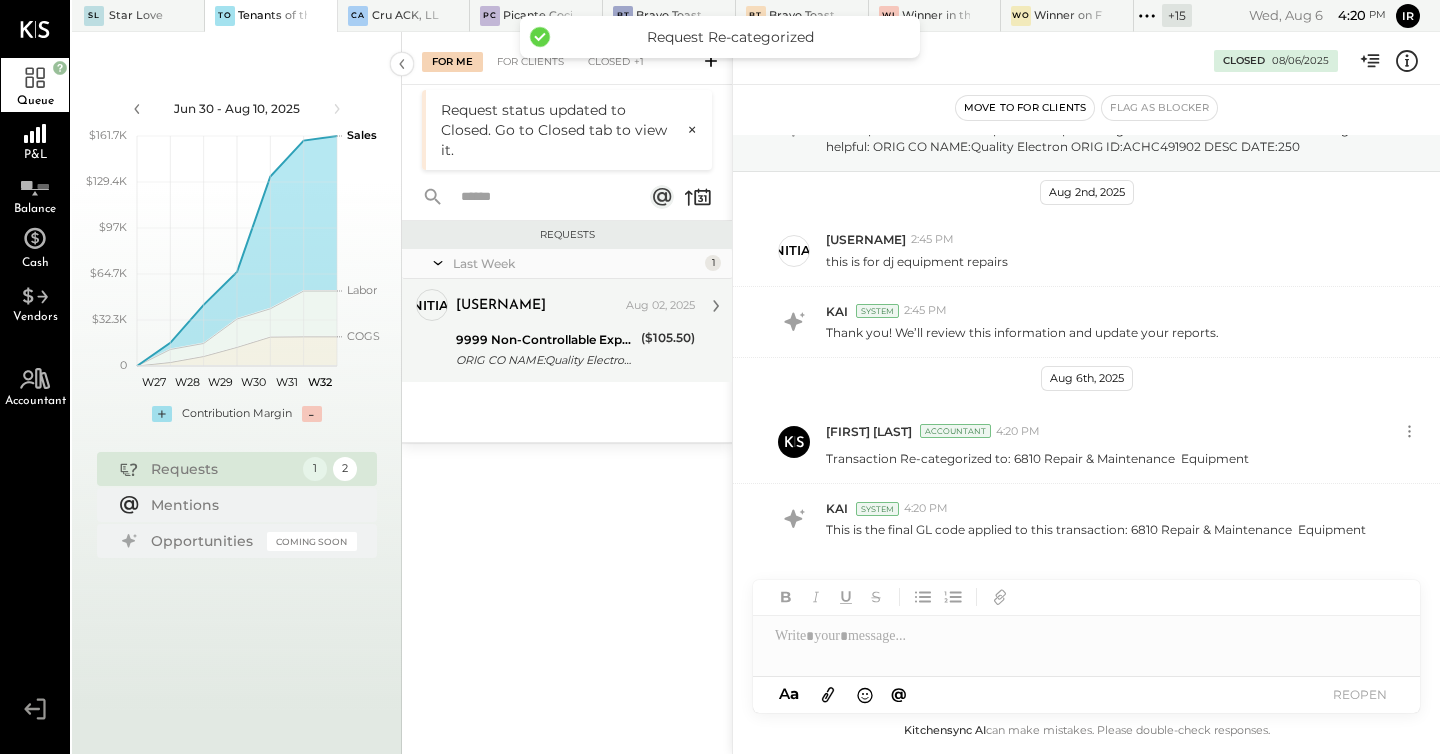 click on "ORIG CO NAME:Quality Electron ORIG ID:ACHC491902 DESC DATE:250" at bounding box center (545, 360) 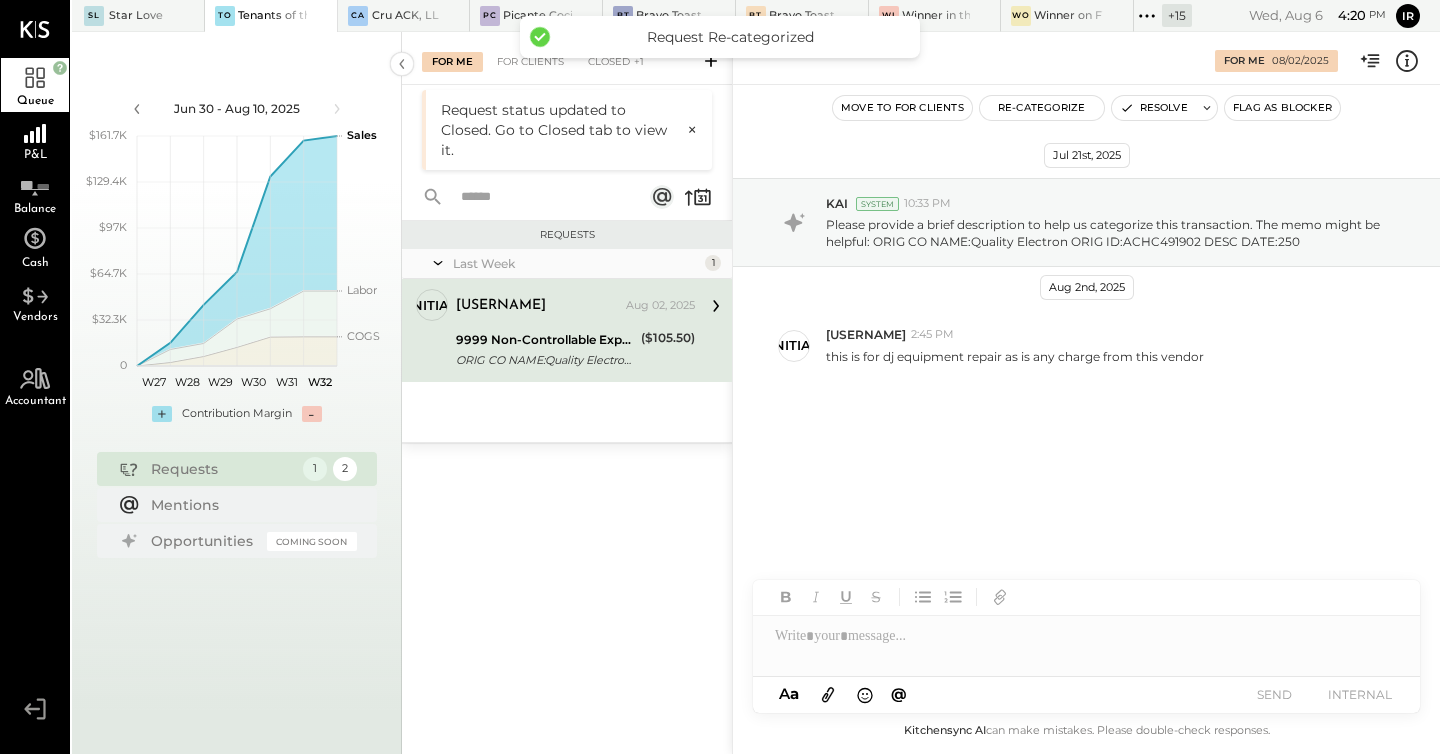 scroll, scrollTop: 0, scrollLeft: 0, axis: both 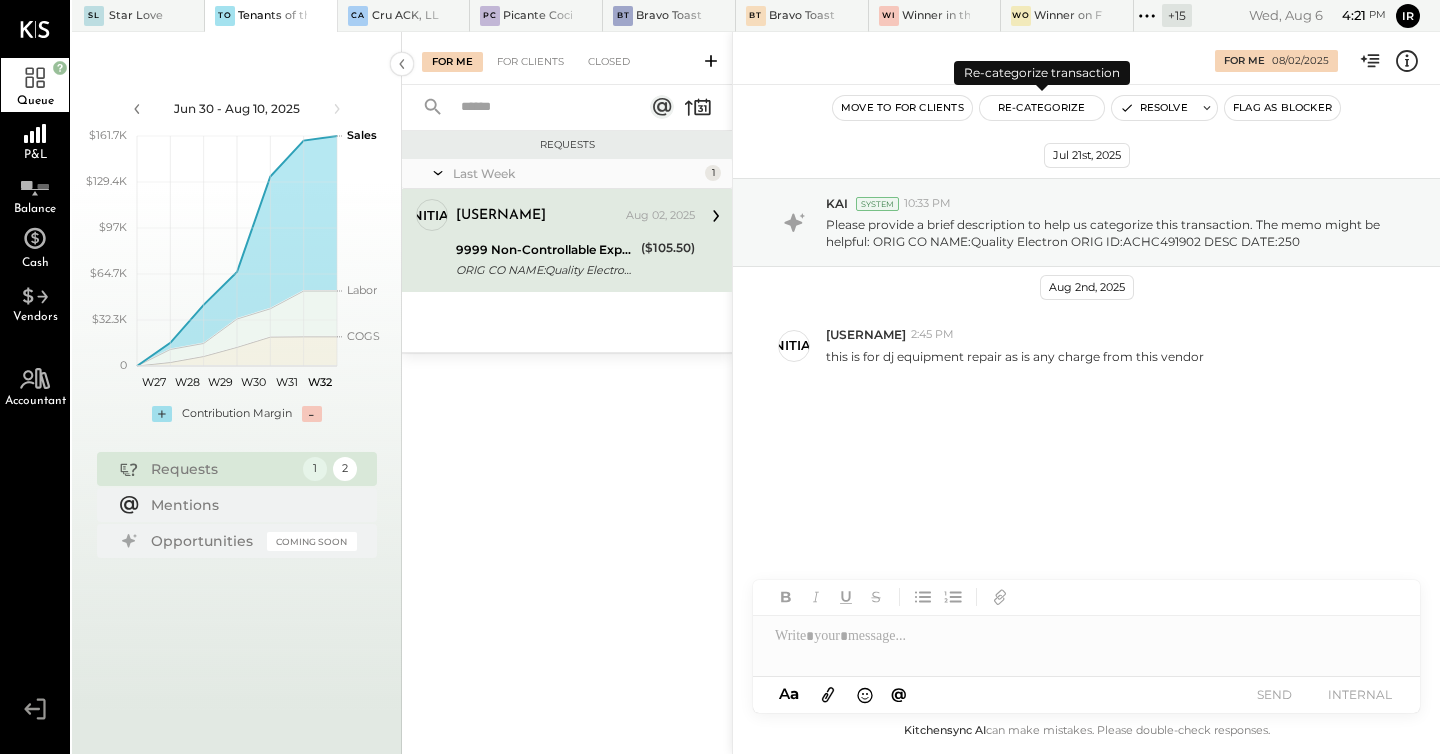 click on "Re-Categorize" at bounding box center (1042, 108) 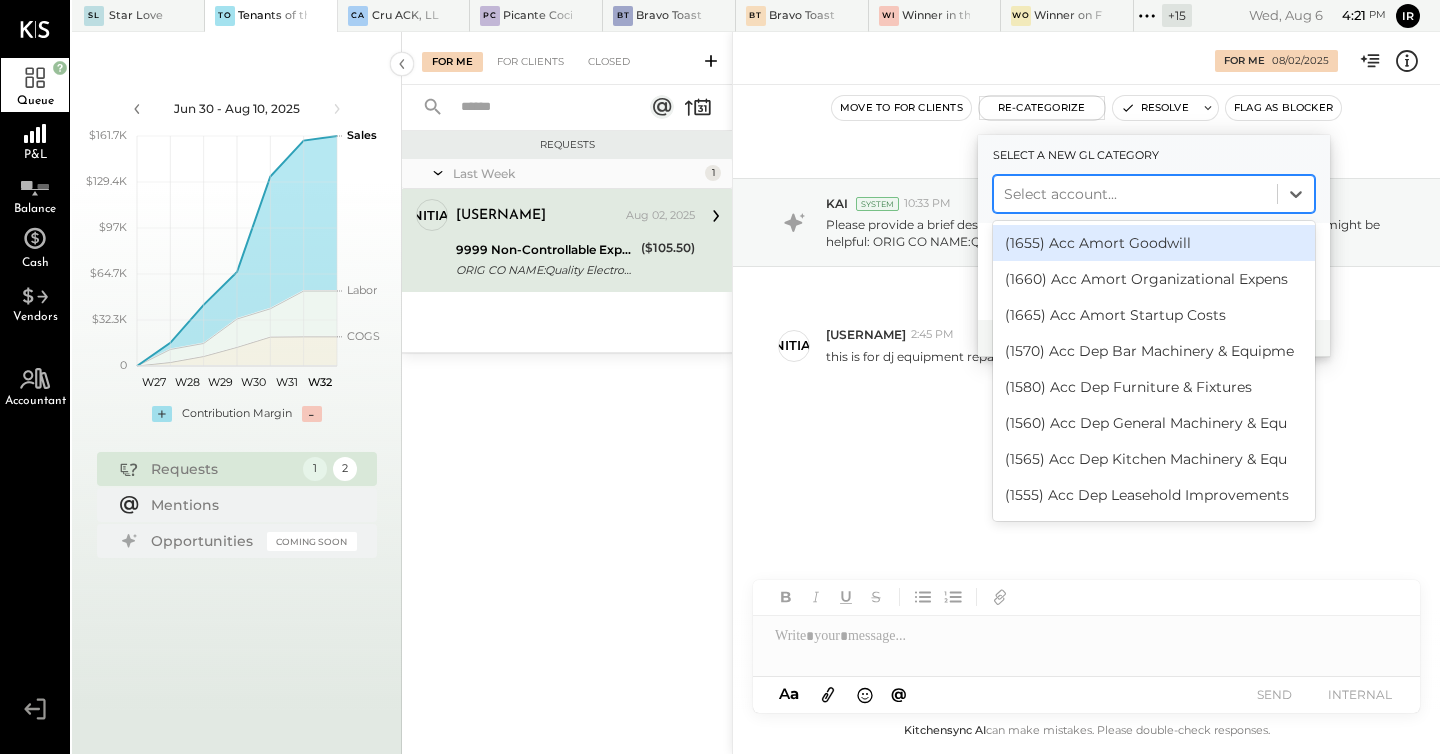 click at bounding box center (1135, 194) 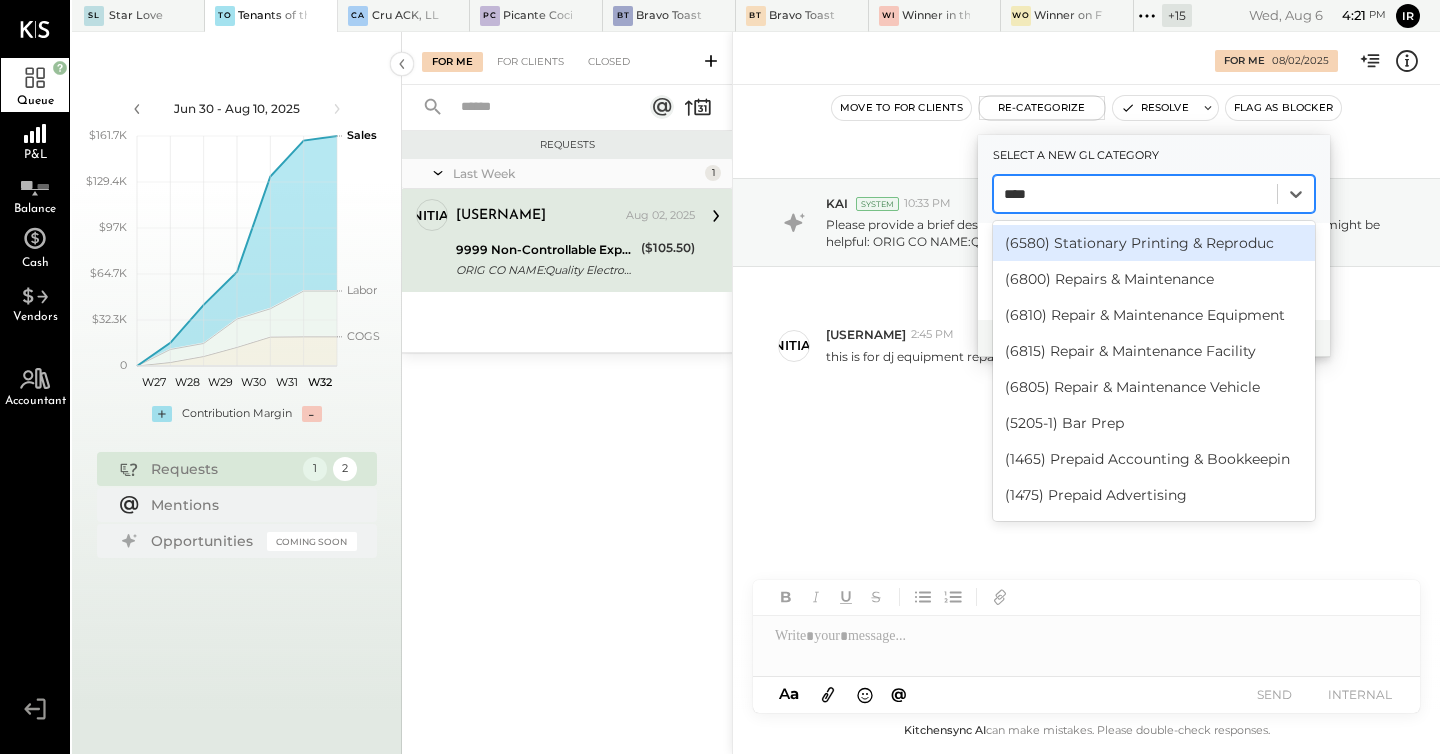 type on "*****" 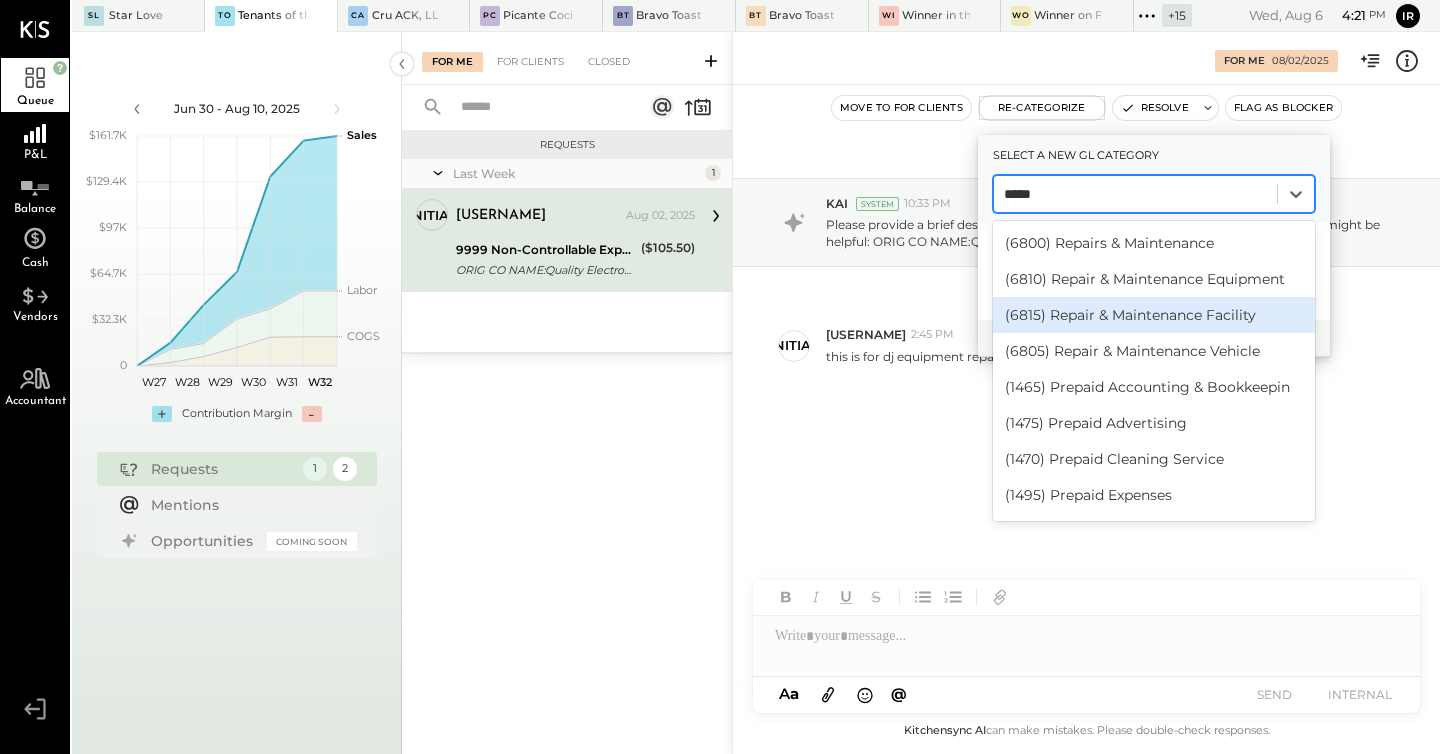 click on "(6815) Repair & Maintenance  Facility" at bounding box center [1154, 315] 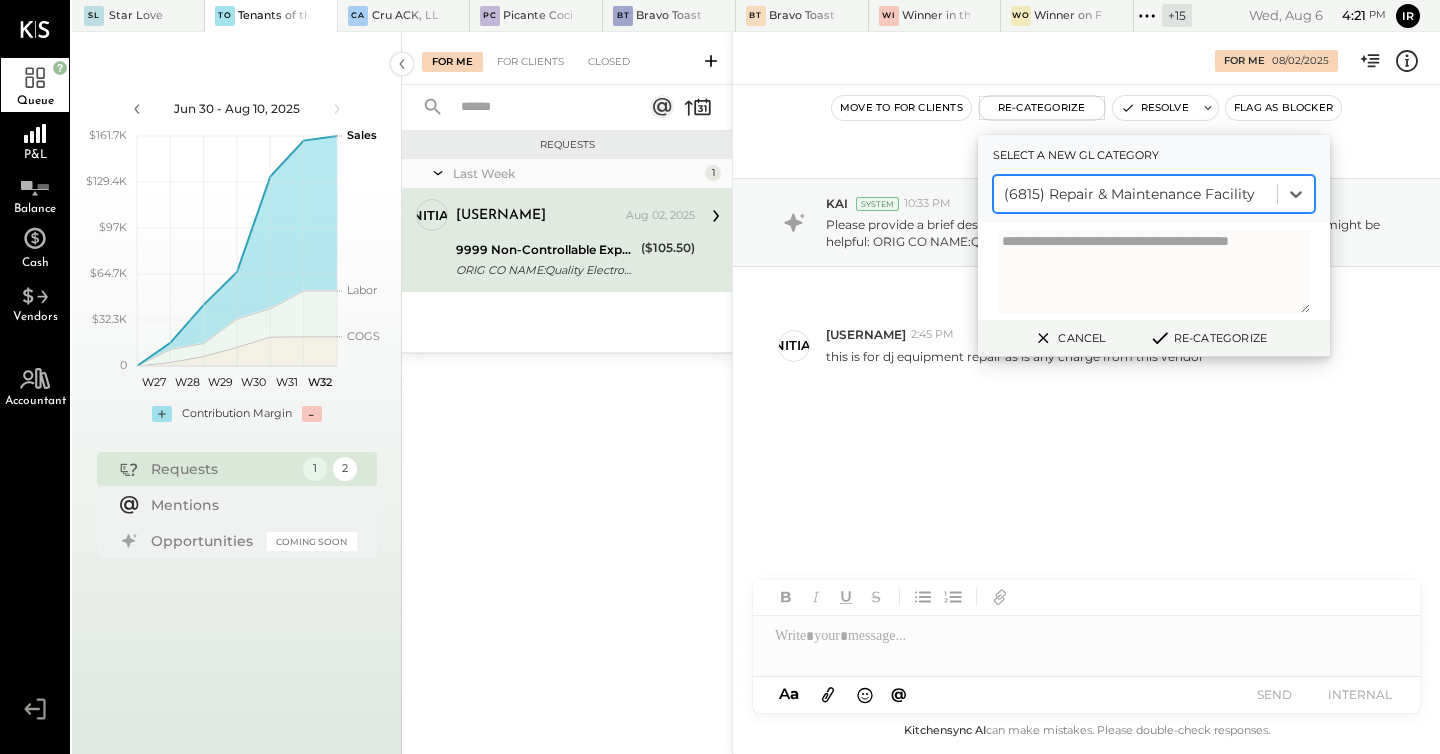 click on "(6815) Repair & Maintenance  Facility" at bounding box center [1135, 194] 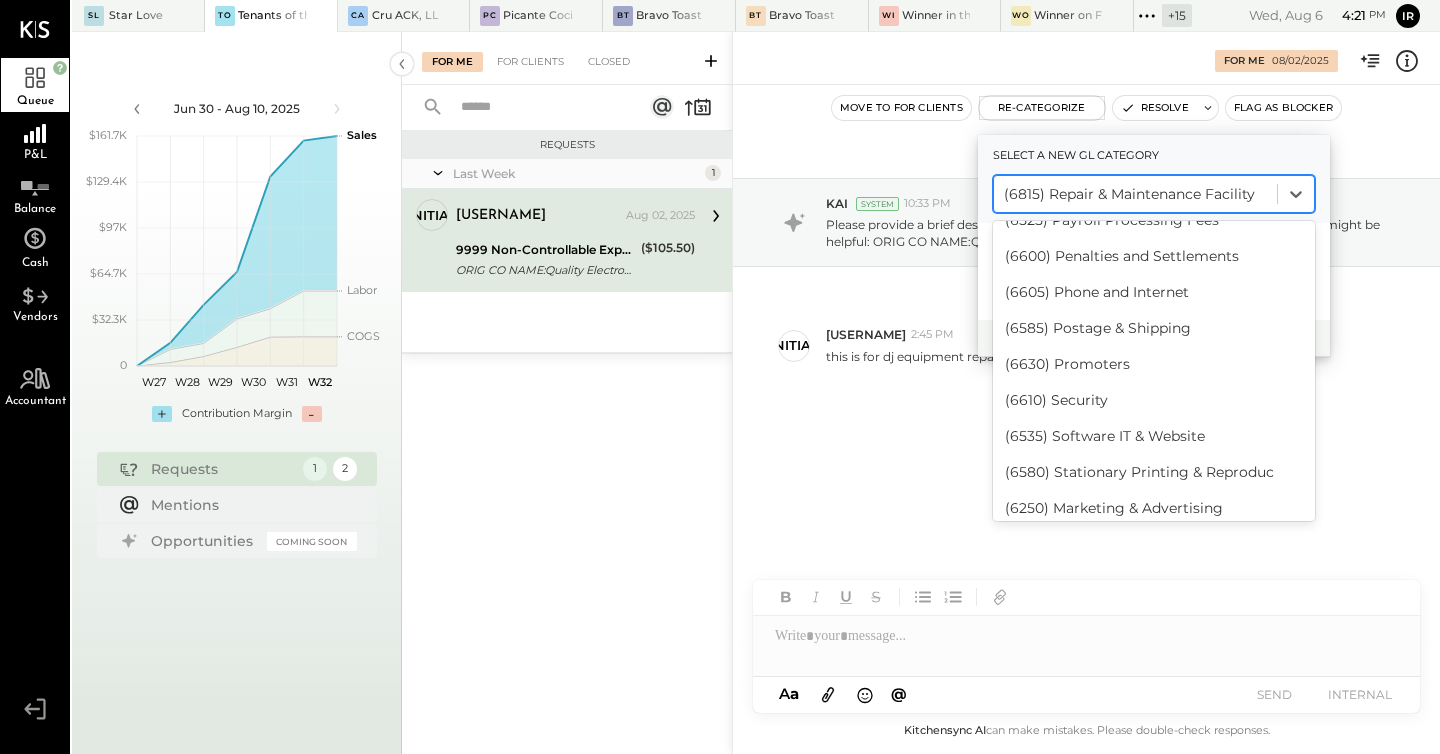 scroll, scrollTop: 3835, scrollLeft: 0, axis: vertical 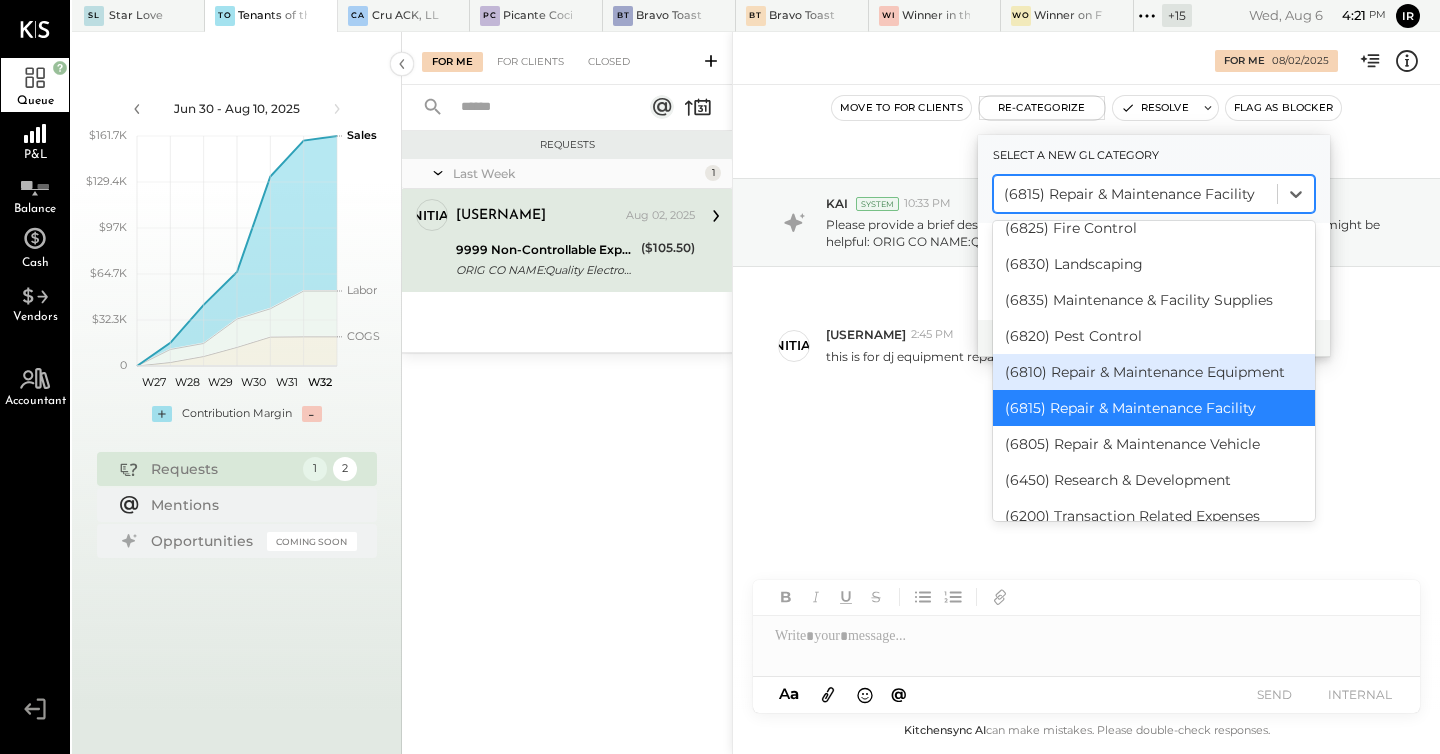 click on "(6810) Repair & Maintenance  Equipment" at bounding box center [1154, 372] 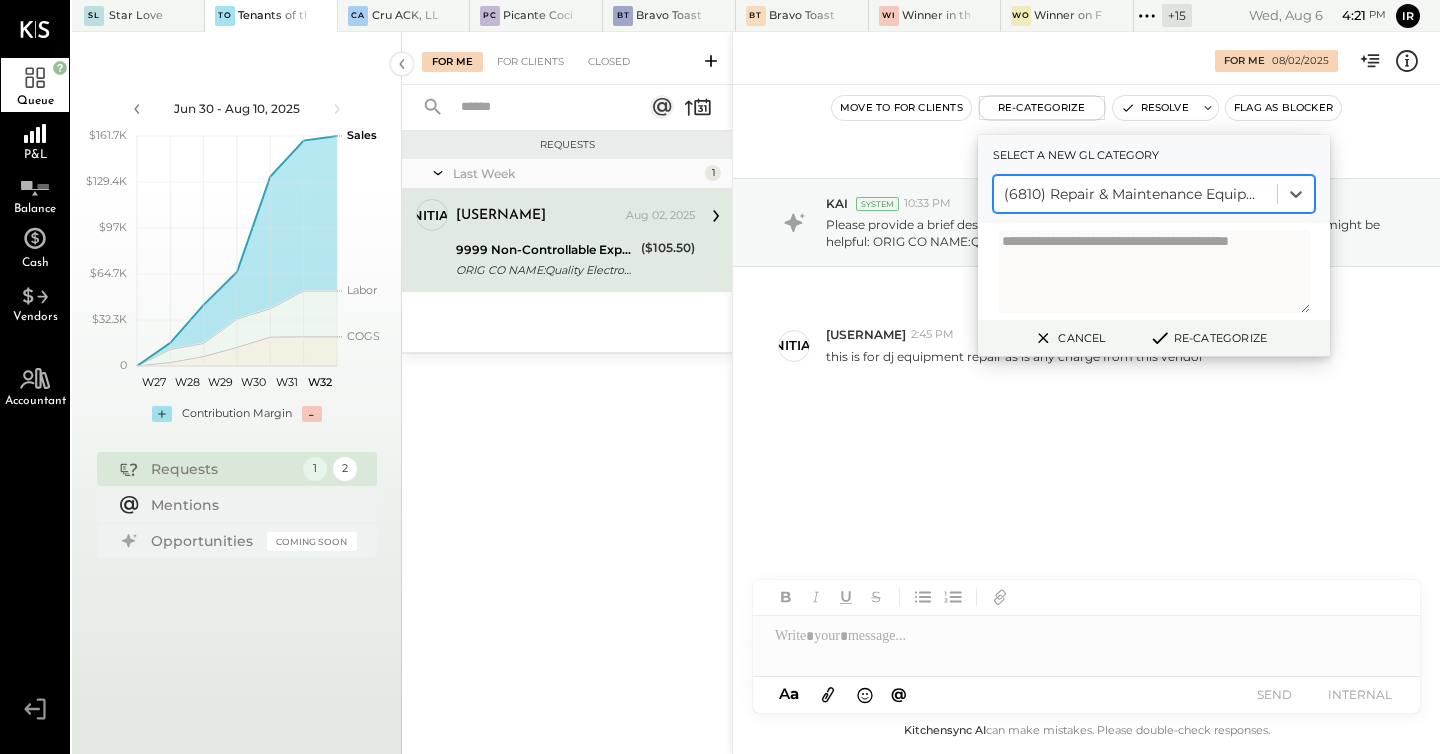 click on "Re-Categorize" at bounding box center [1208, 338] 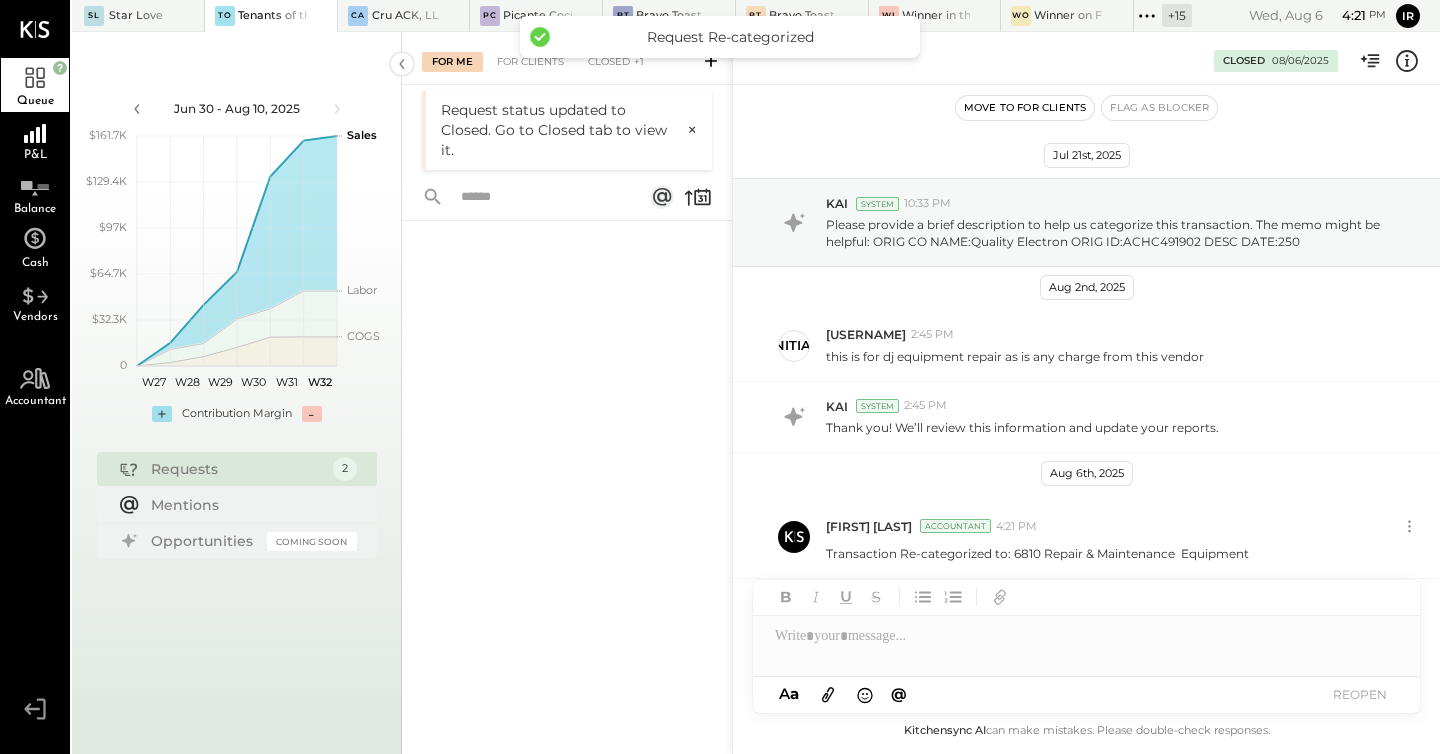 scroll, scrollTop: 95, scrollLeft: 0, axis: vertical 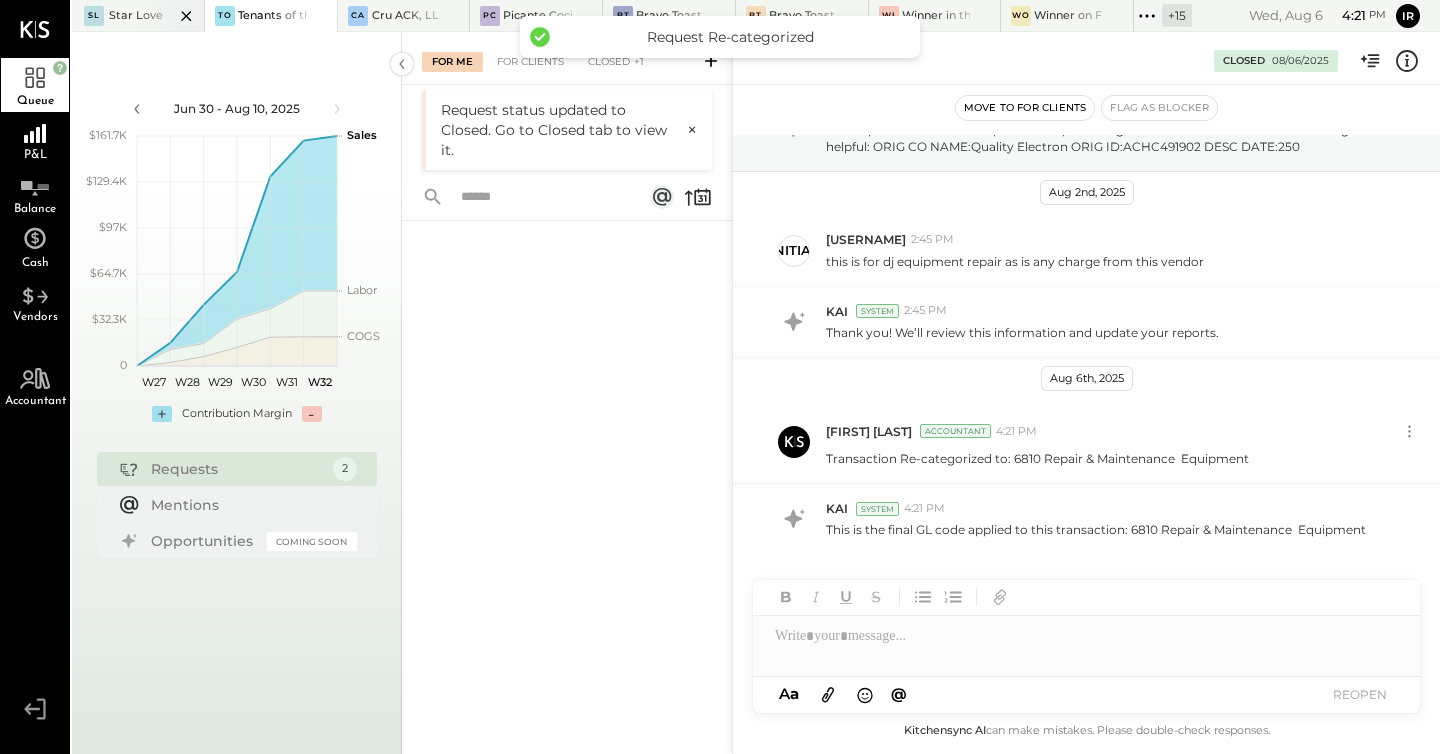 click on "Star Love" at bounding box center (136, 16) 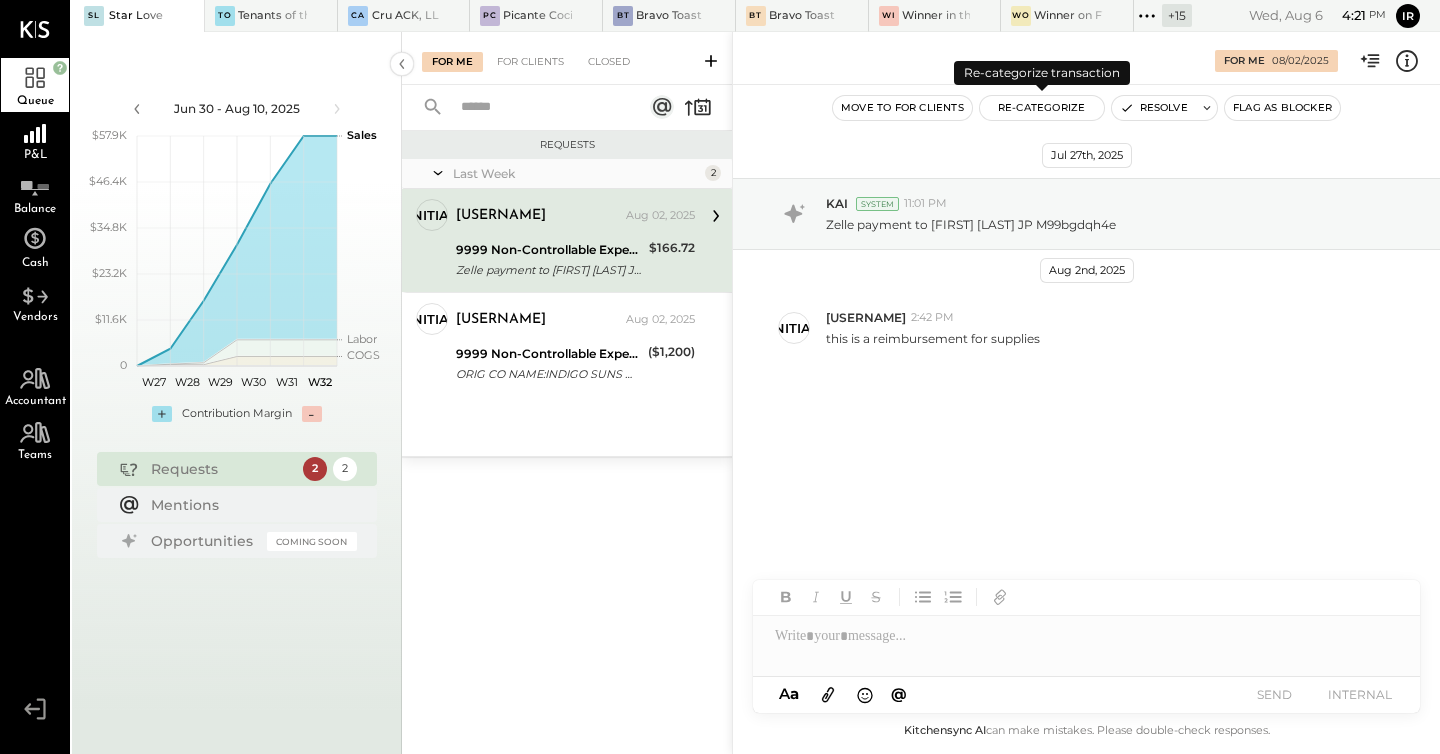 click on "Re-Categorize" at bounding box center [1042, 108] 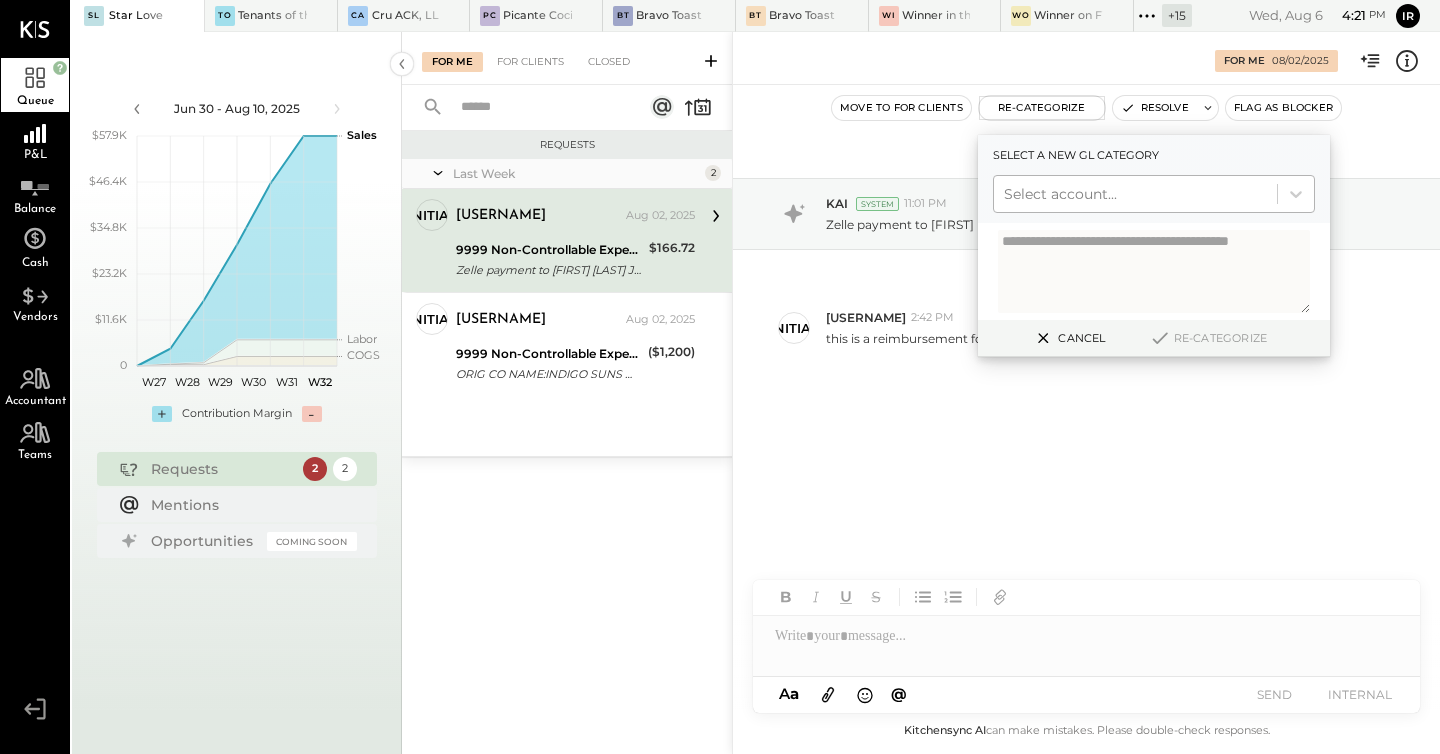 click at bounding box center (1135, 194) 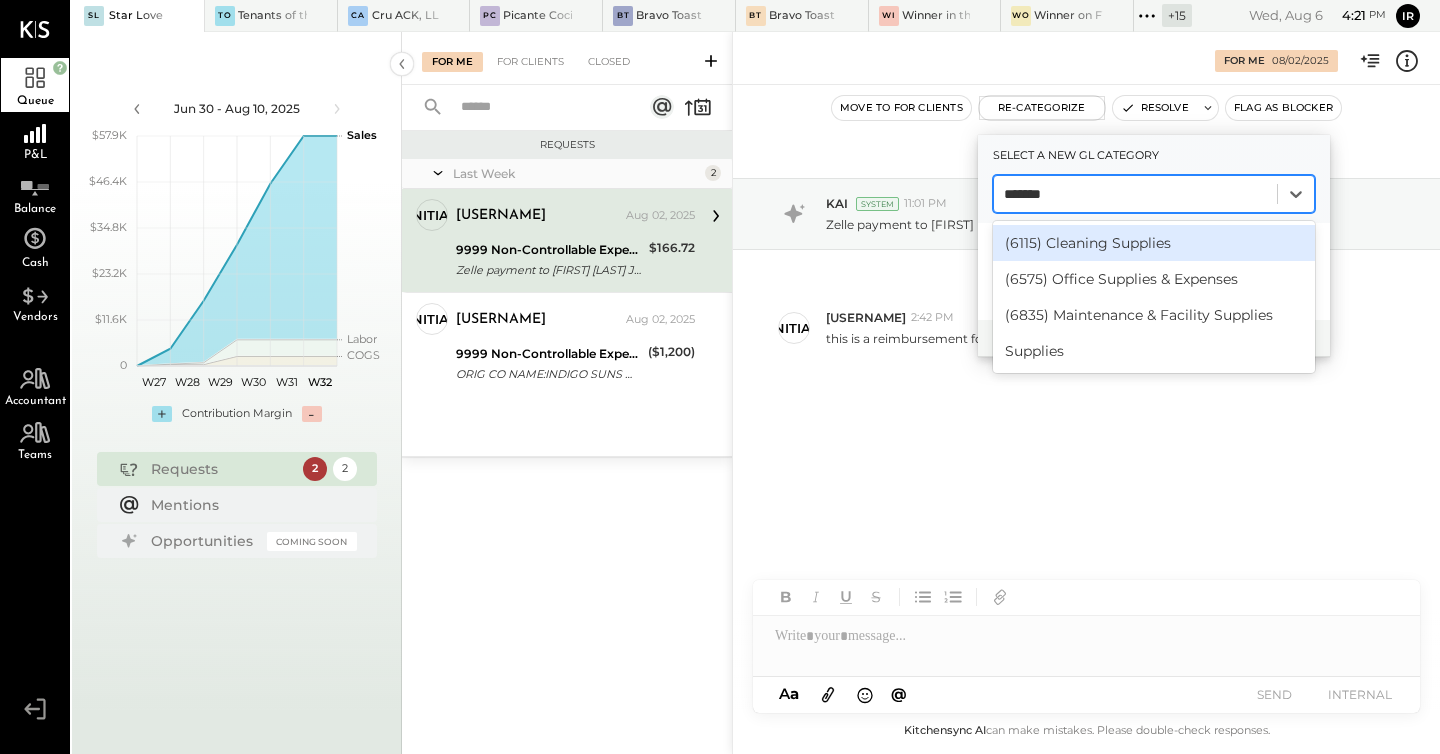 type on "********" 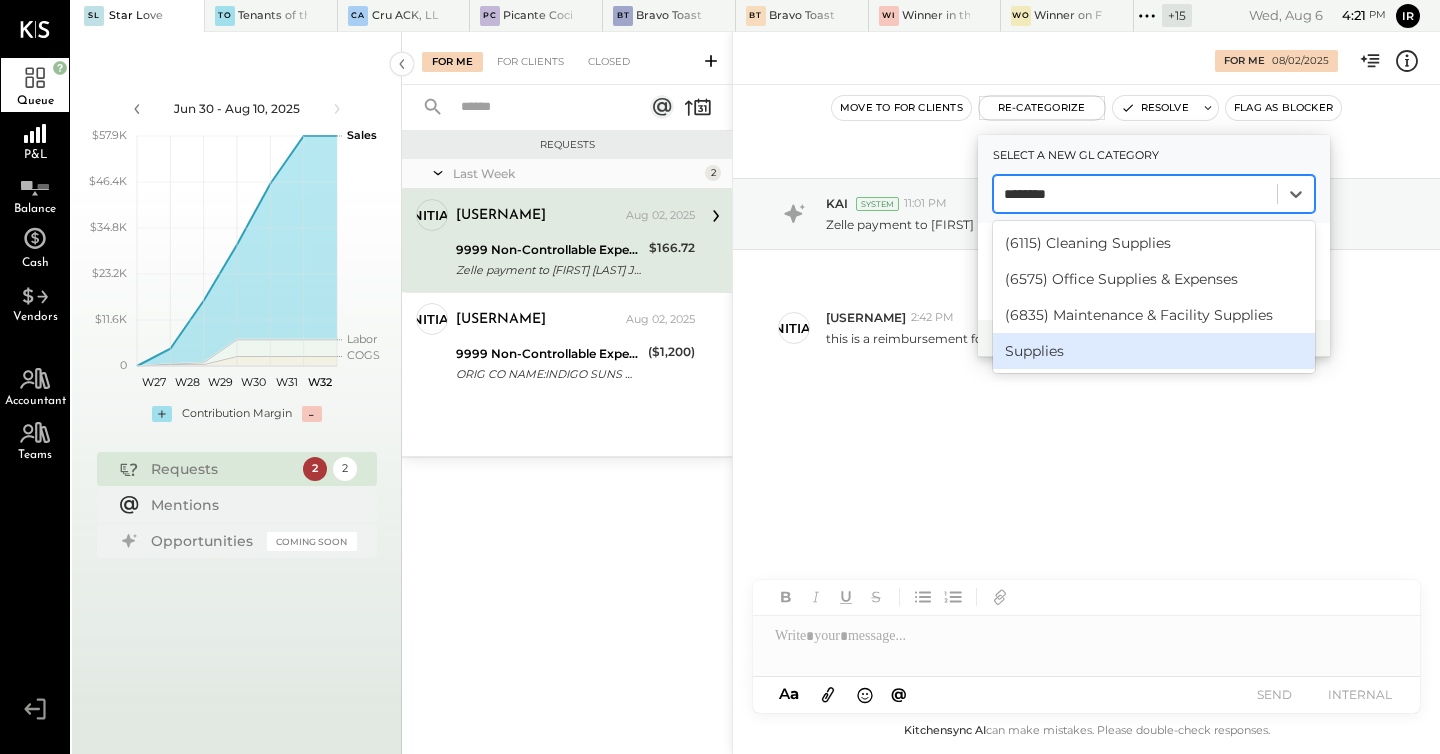 click on "Supplies" at bounding box center [1154, 351] 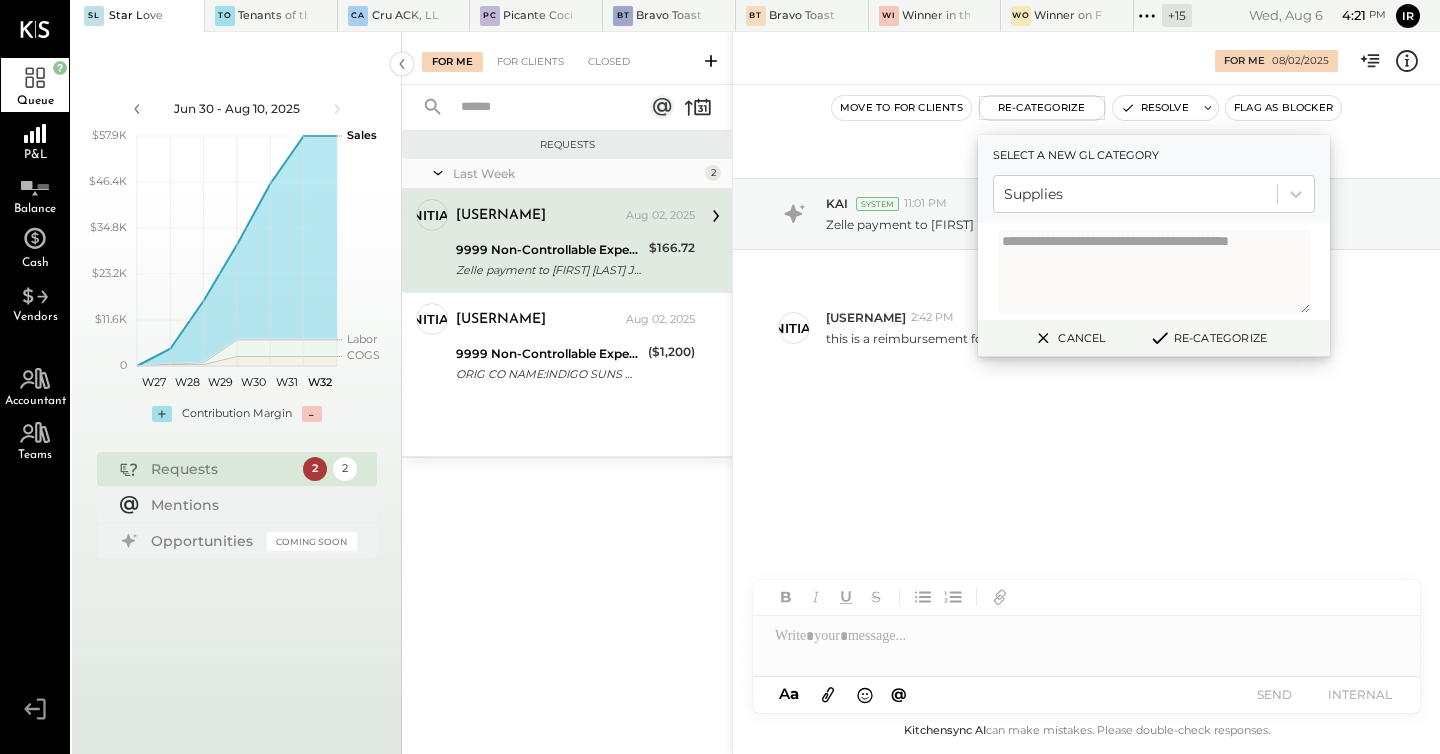 click on "Re-Categorize" at bounding box center [1208, 338] 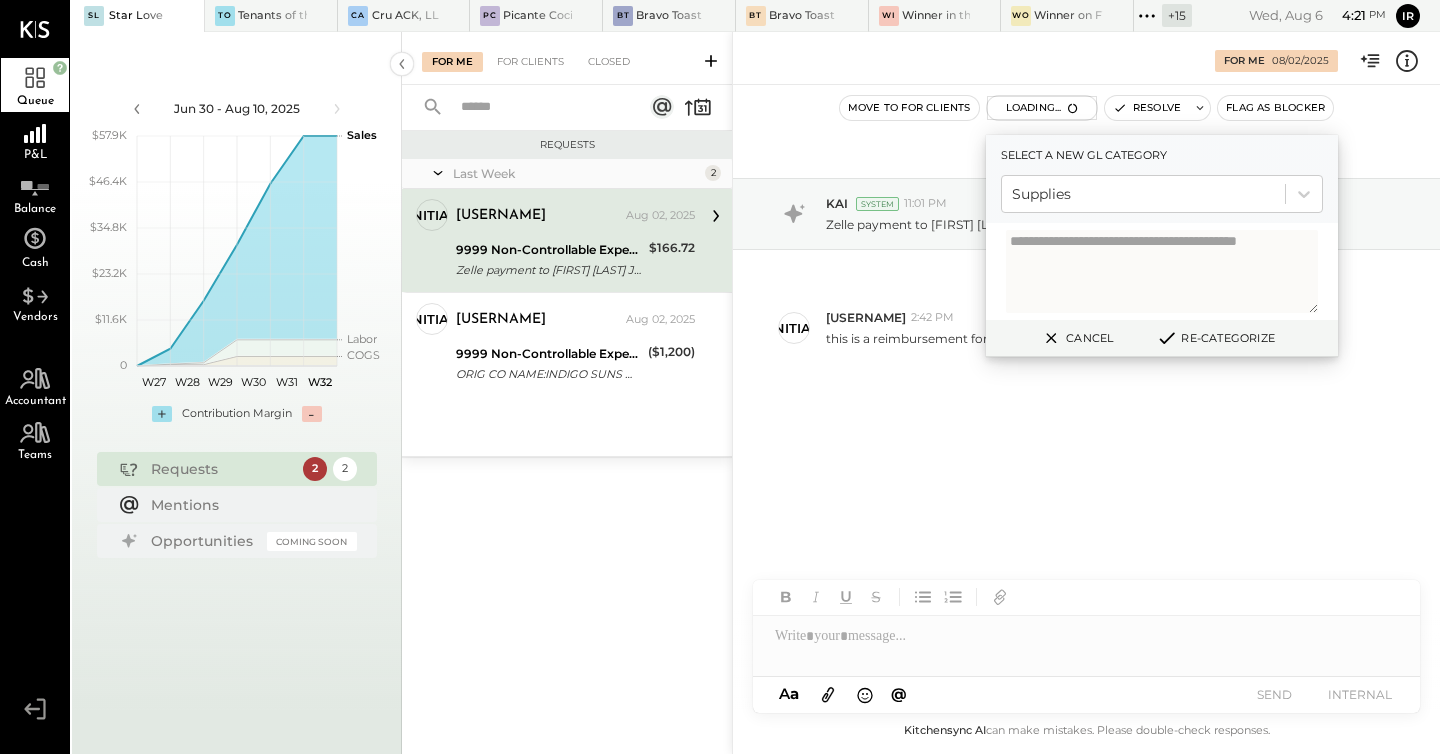 scroll, scrollTop: 95, scrollLeft: 0, axis: vertical 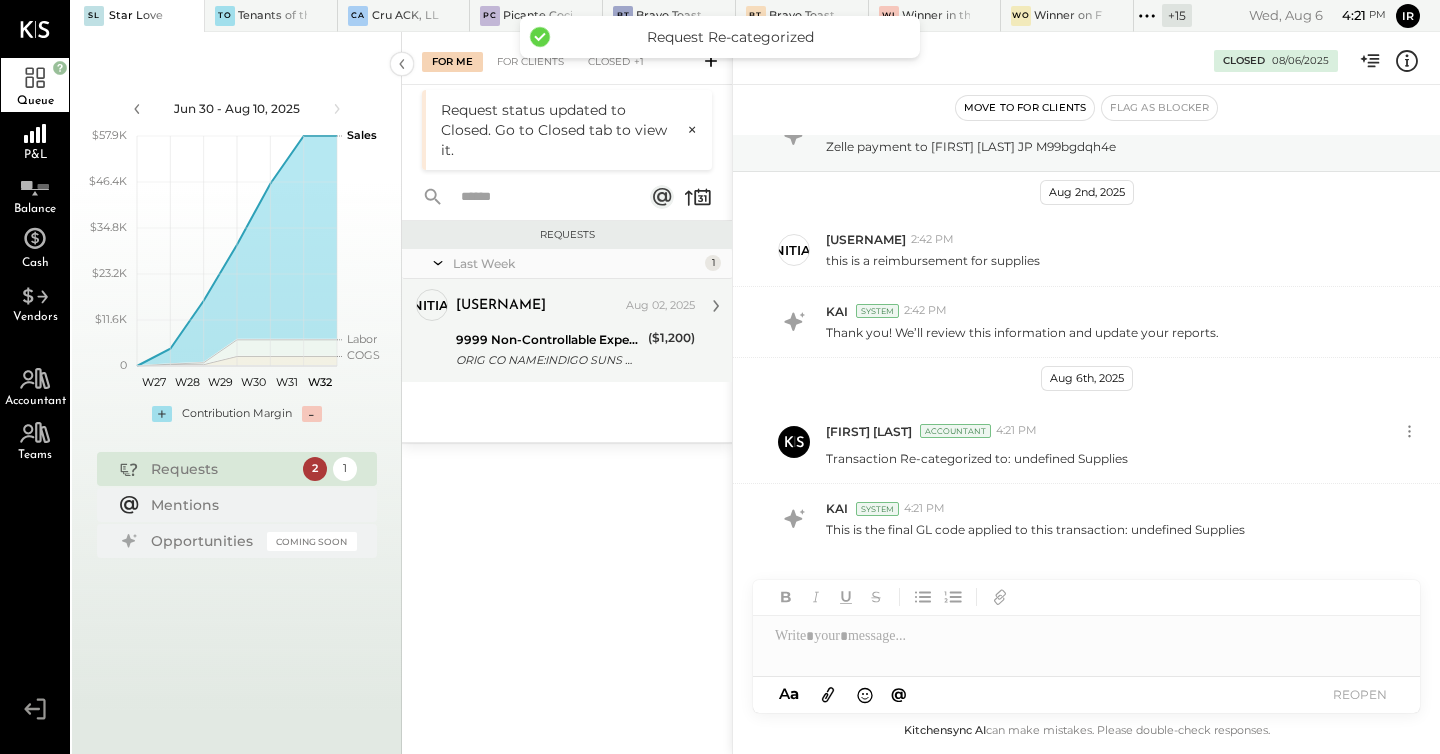 click on "ORIG CO NAME:INDIGO SUNS MUSI ORIG ID:124303243  DESC DATE:" at bounding box center (549, 360) 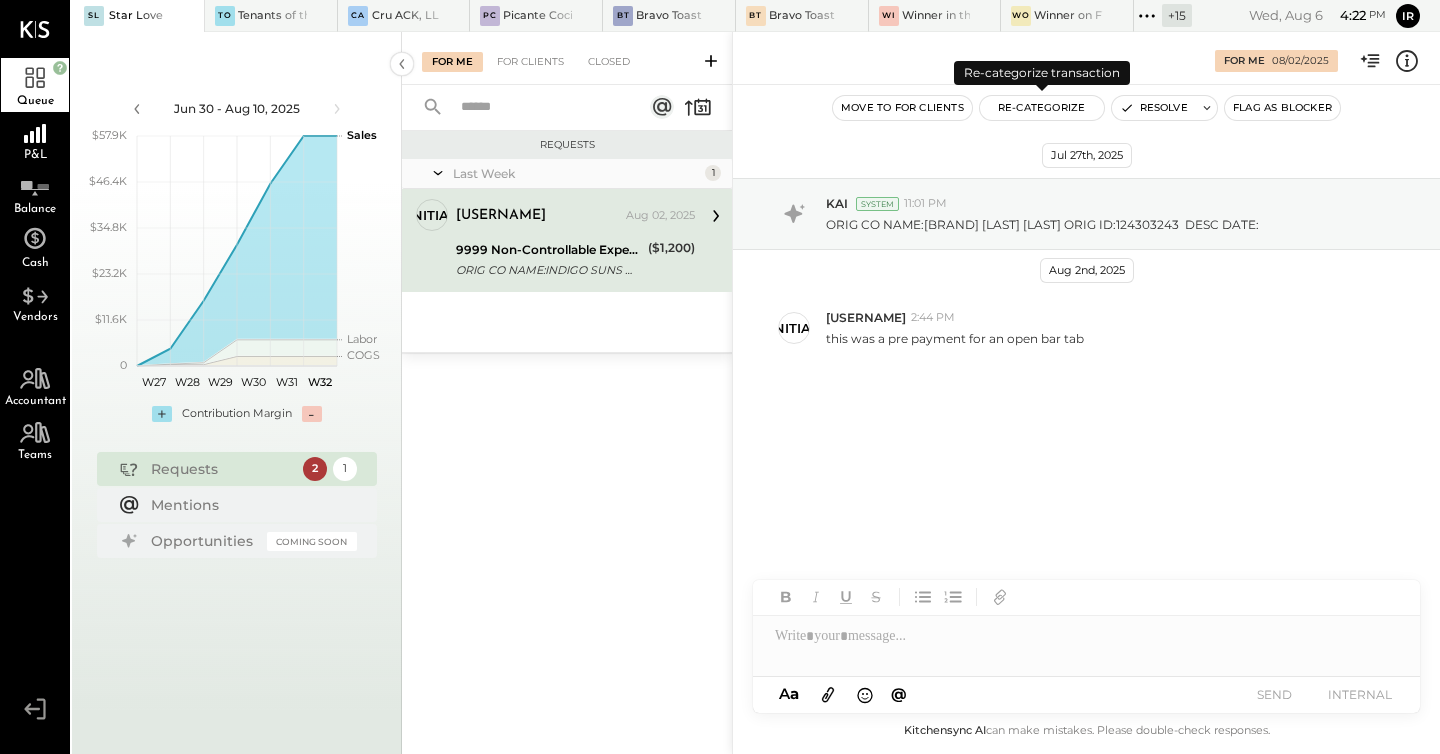 click on "Re-Categorize" at bounding box center (1042, 108) 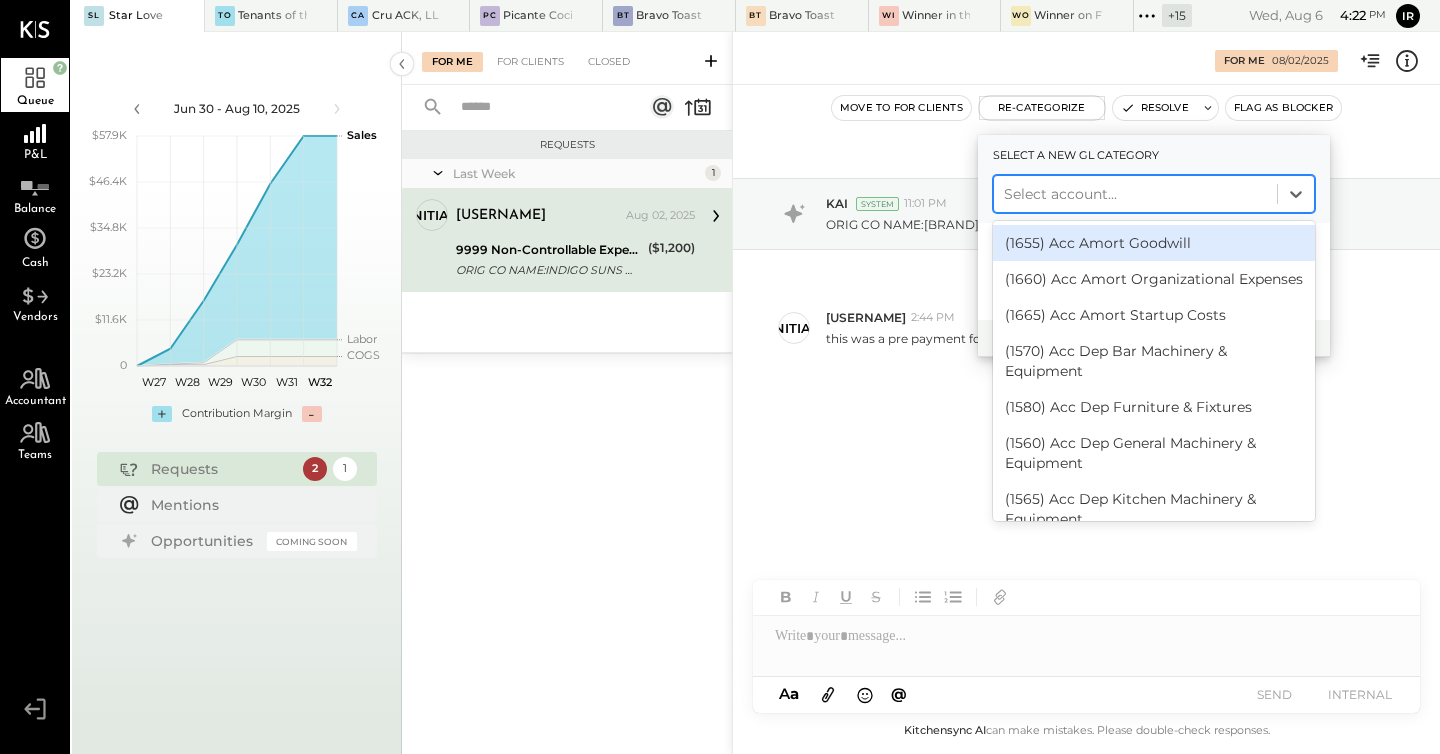click at bounding box center [1135, 194] 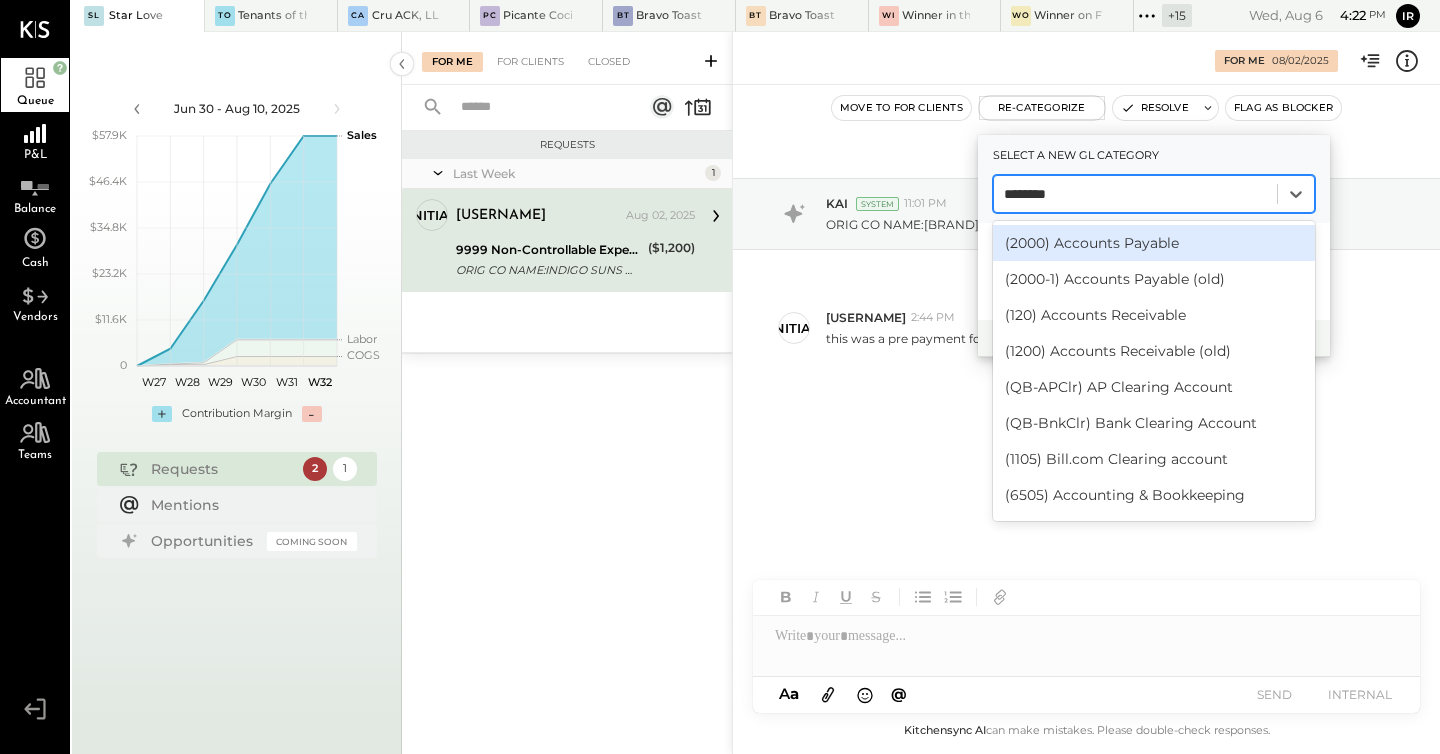 type on "********" 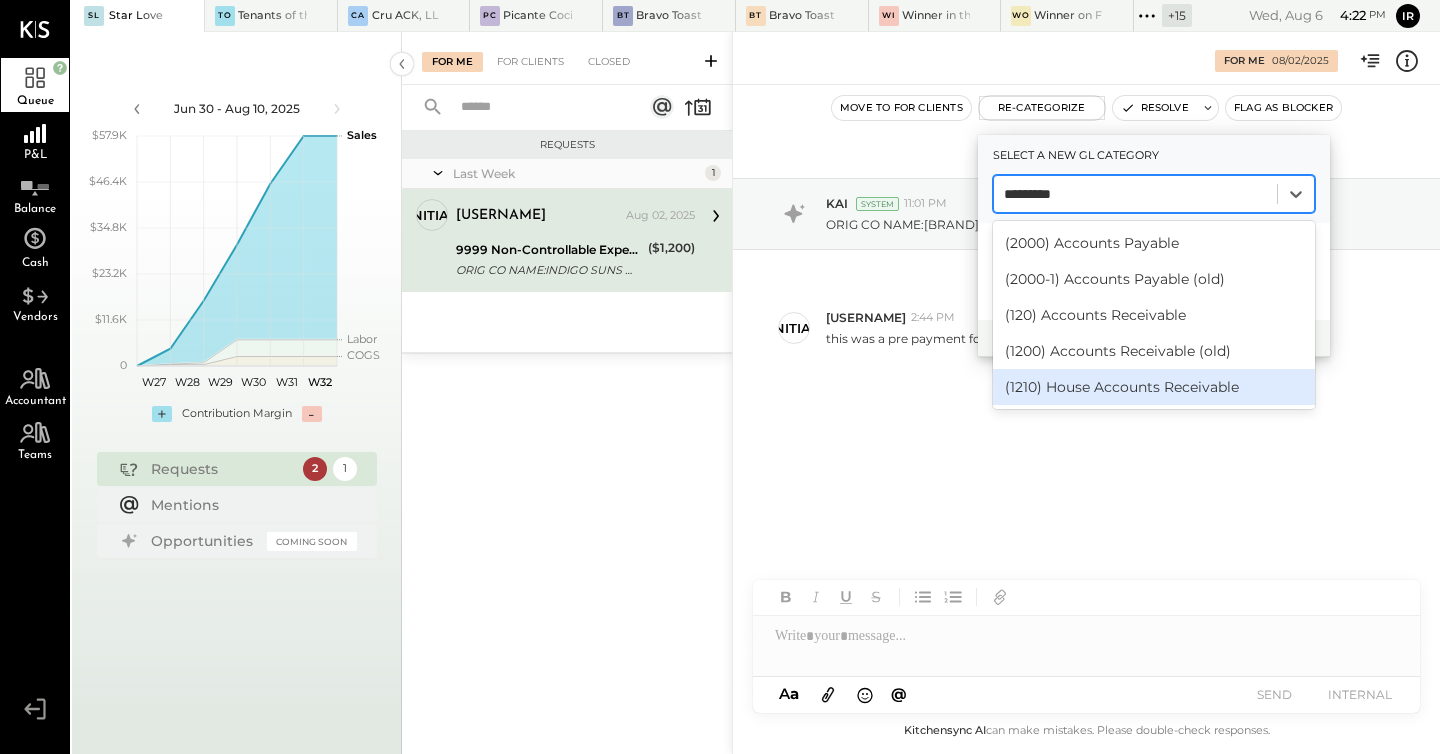click on "(1210) House Accounts Receivable" at bounding box center [1154, 387] 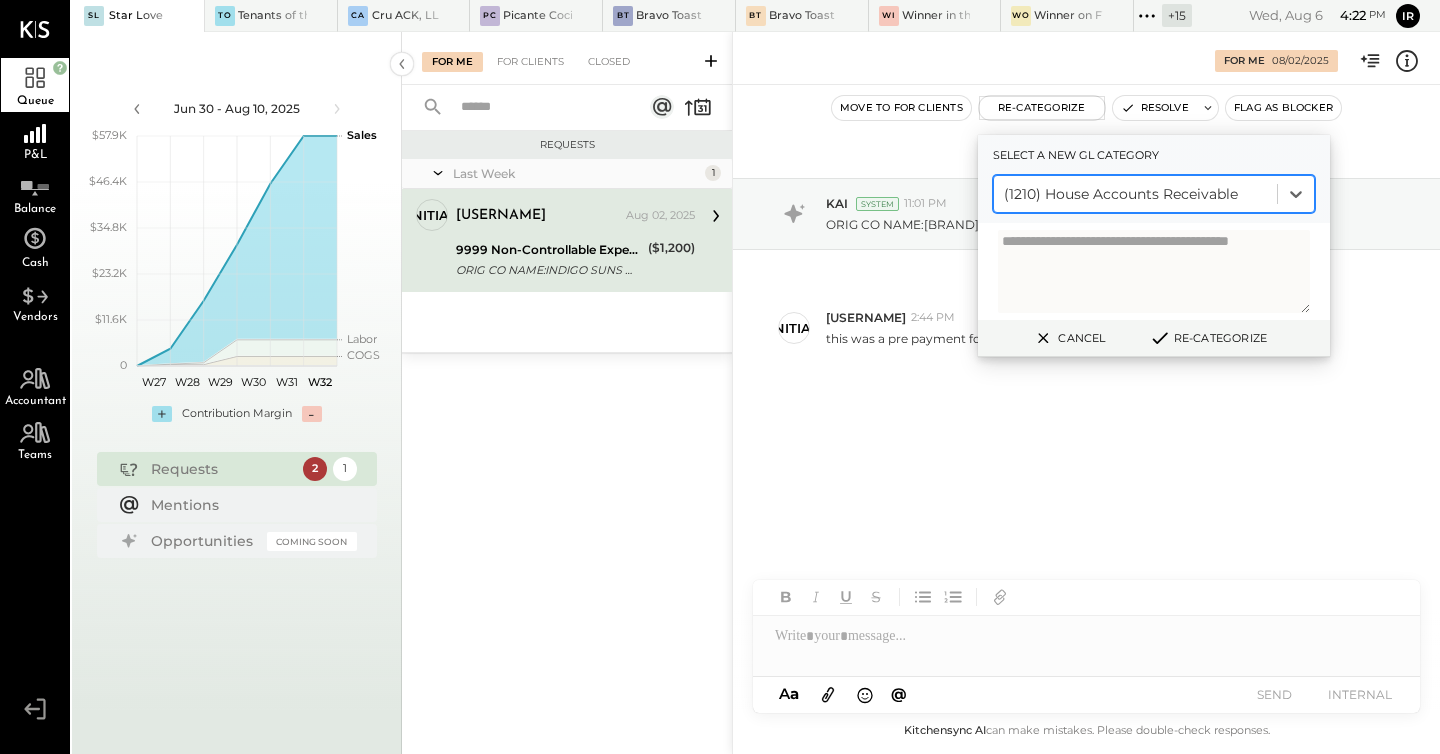 click on "Re-Categorize" at bounding box center [1208, 338] 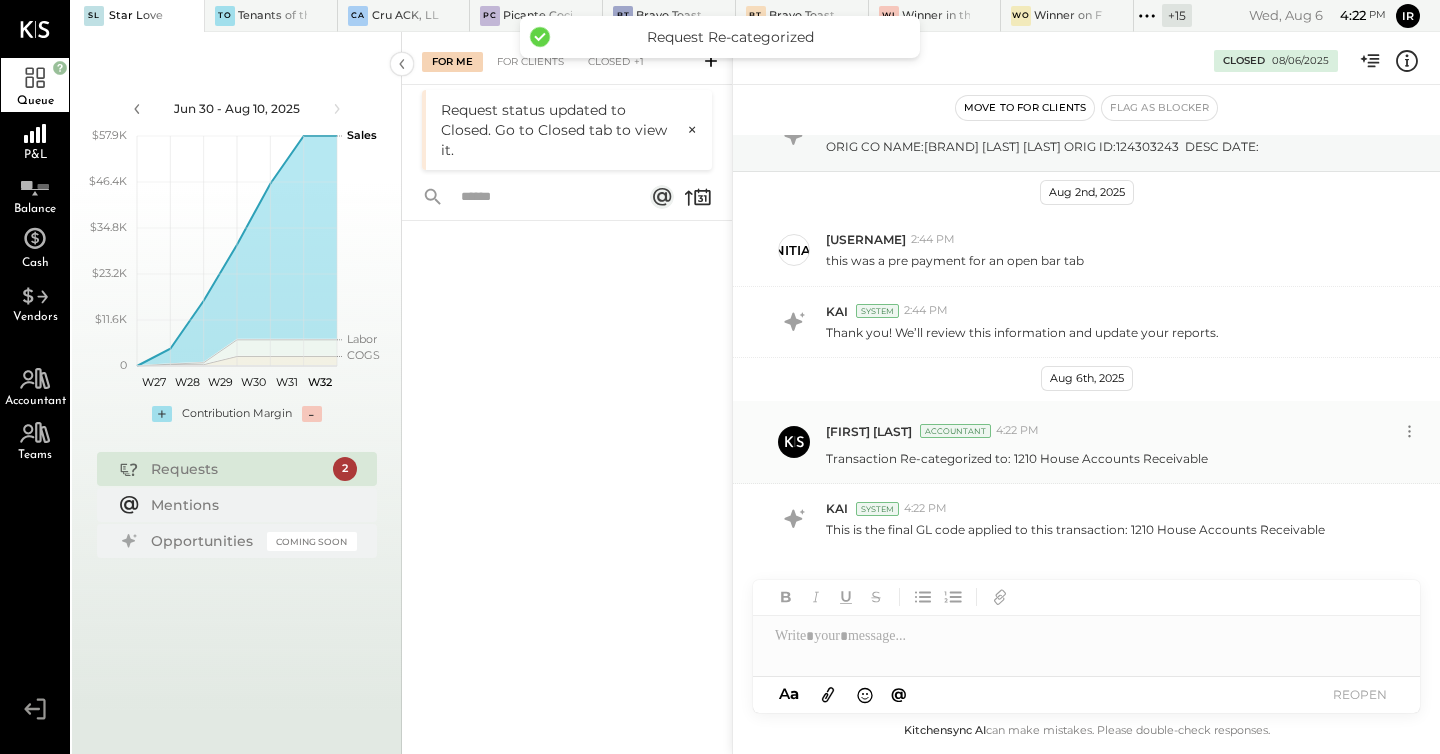 scroll, scrollTop: 0, scrollLeft: 0, axis: both 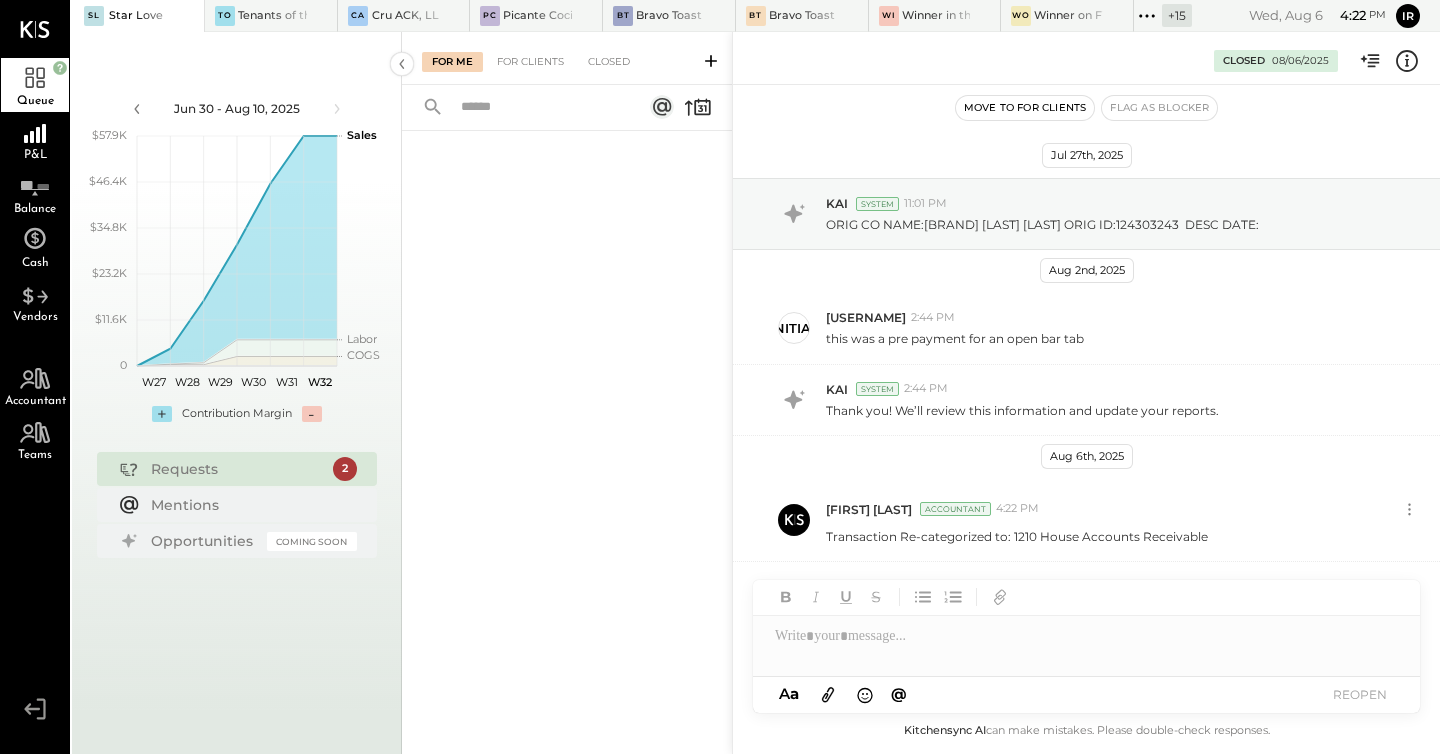 click on "For Me For Clients Closed" at bounding box center [567, 58] 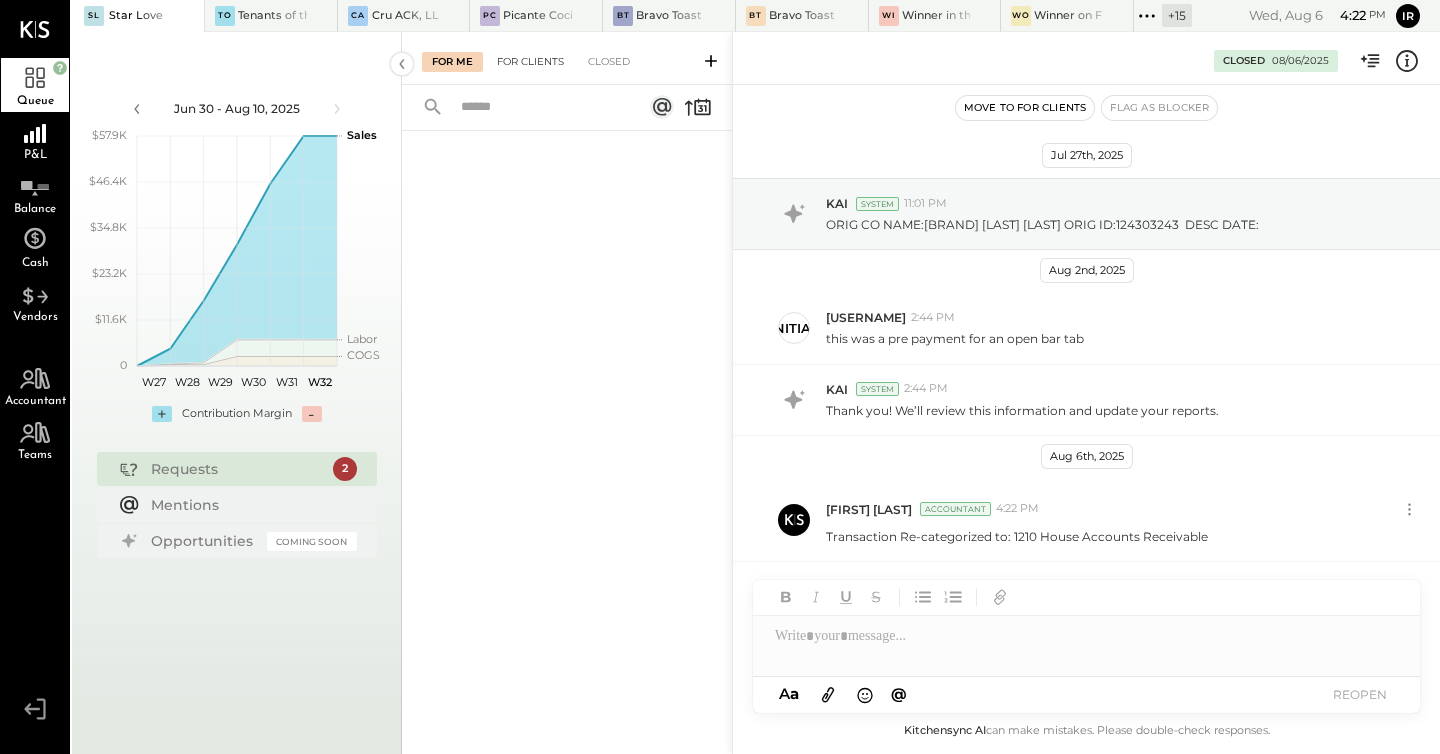 click on "For Clients" at bounding box center [530, 62] 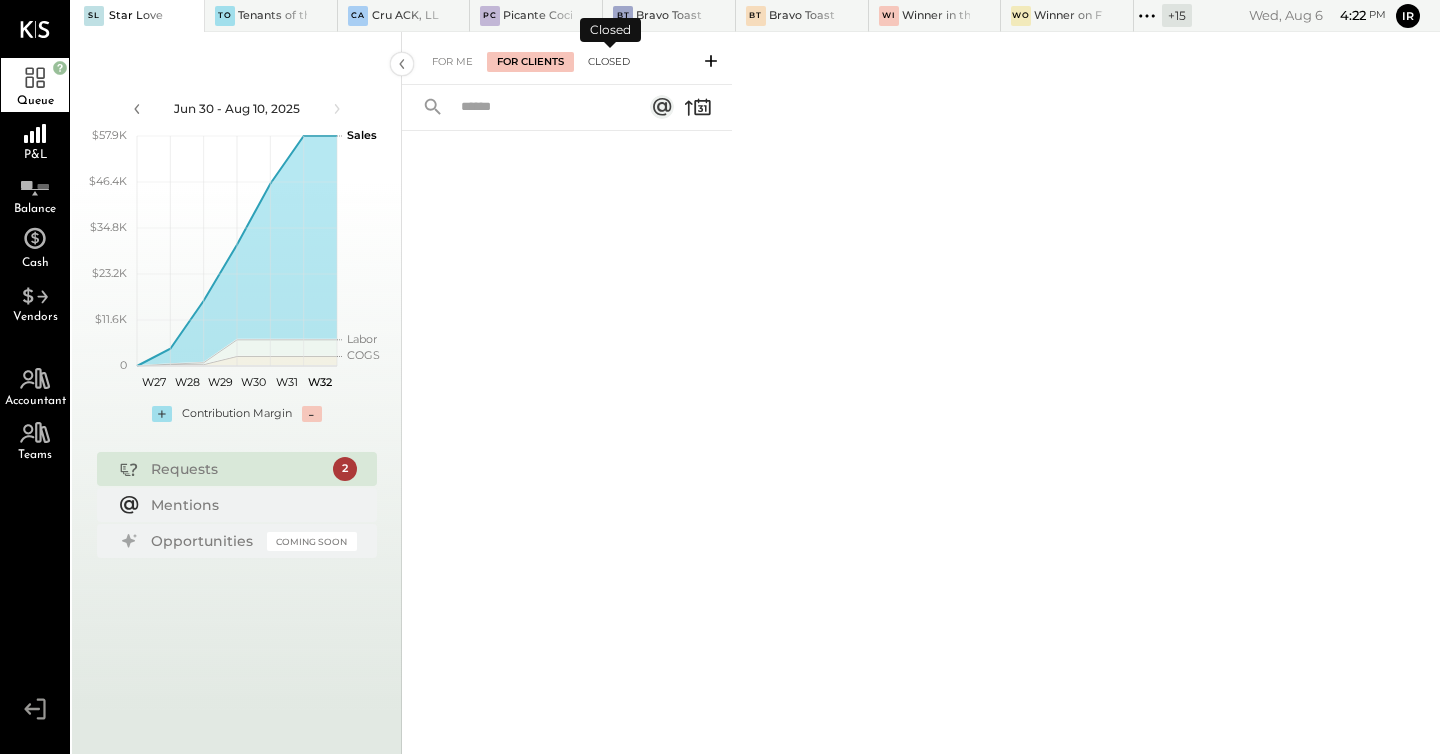 click on "Closed" at bounding box center (609, 62) 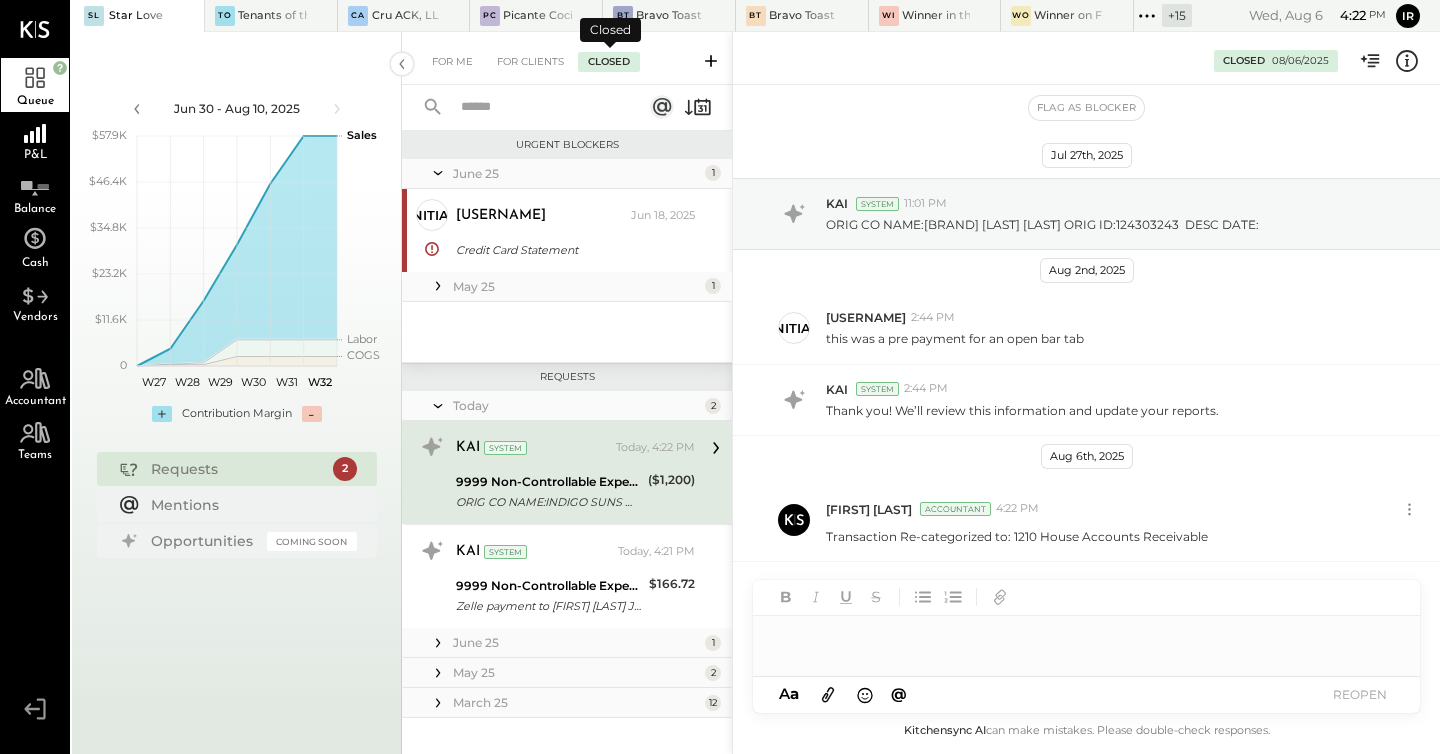 scroll, scrollTop: 95, scrollLeft: 0, axis: vertical 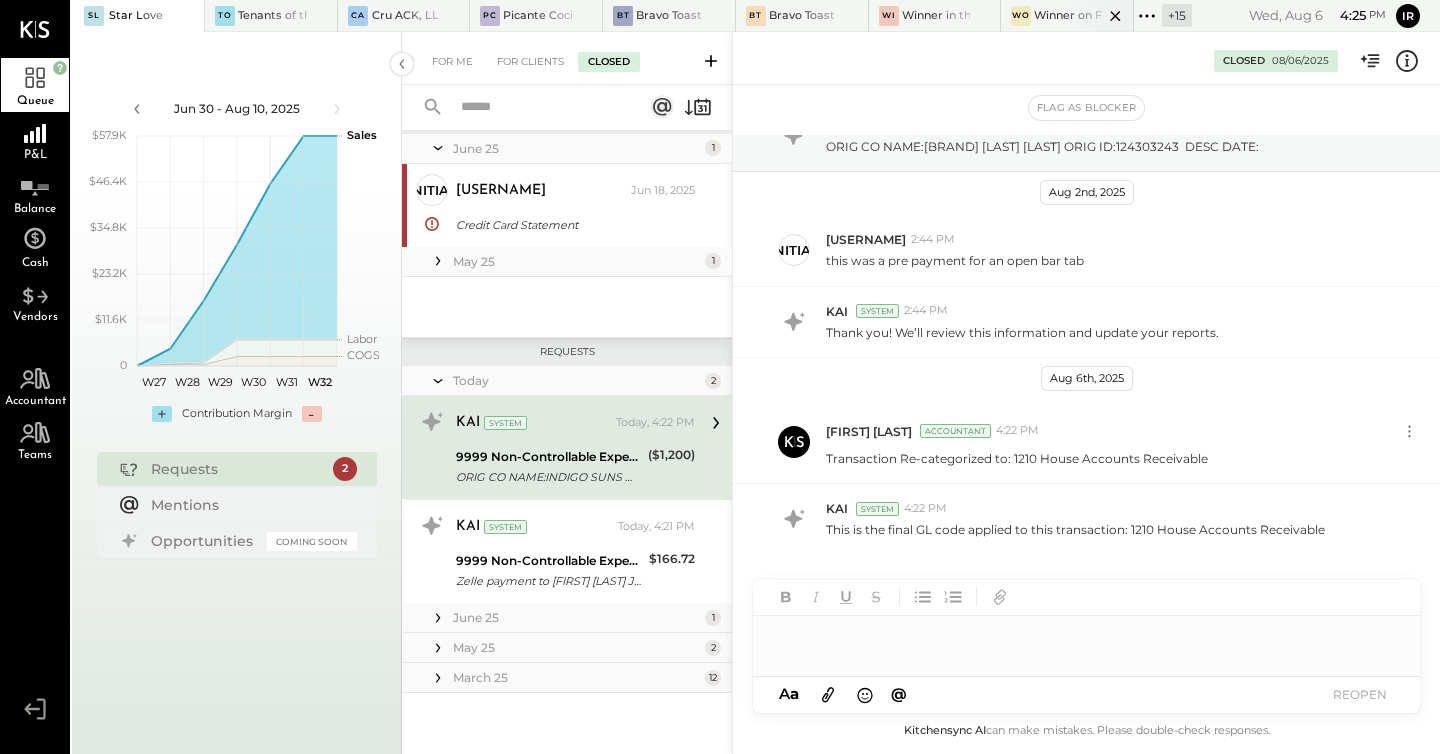 click on "Winner on Fifth LLC" at bounding box center (1068, 16) 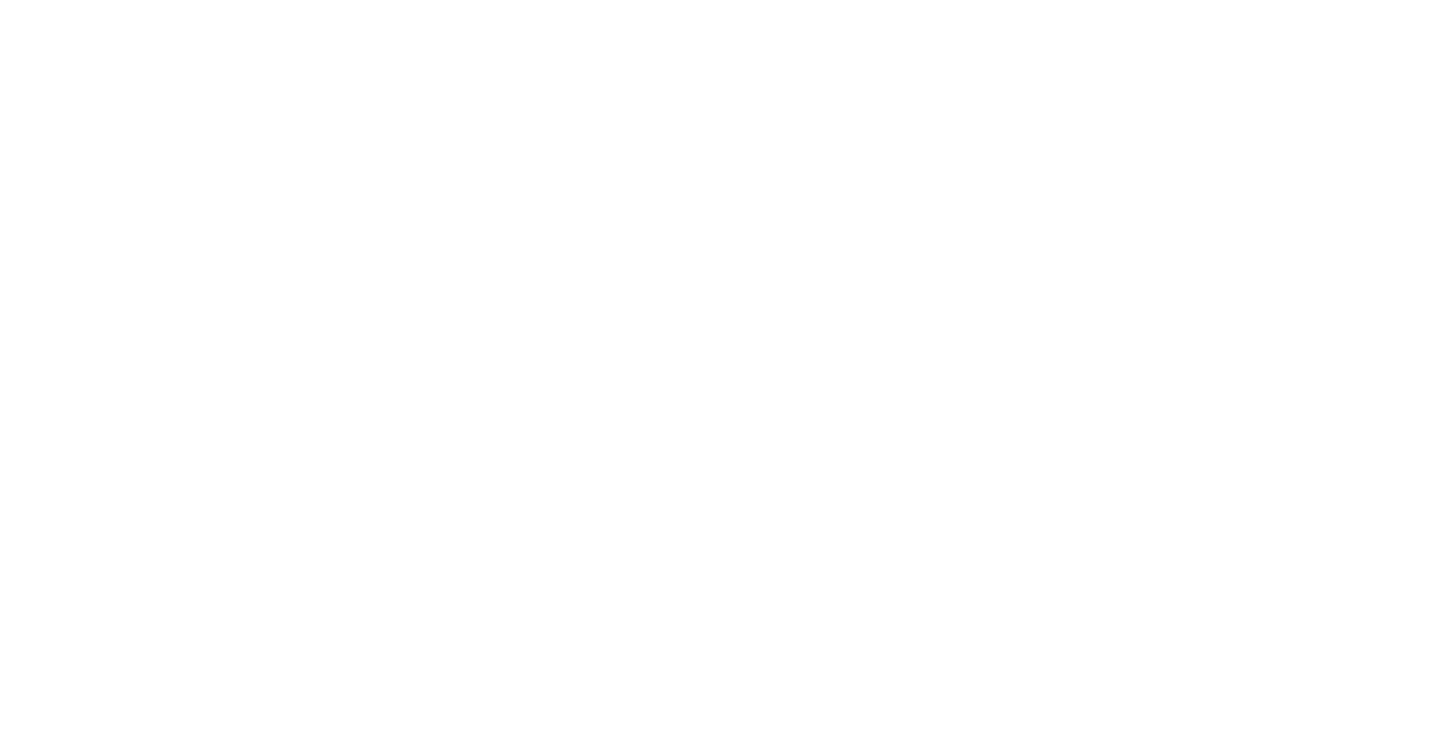 scroll, scrollTop: 0, scrollLeft: 0, axis: both 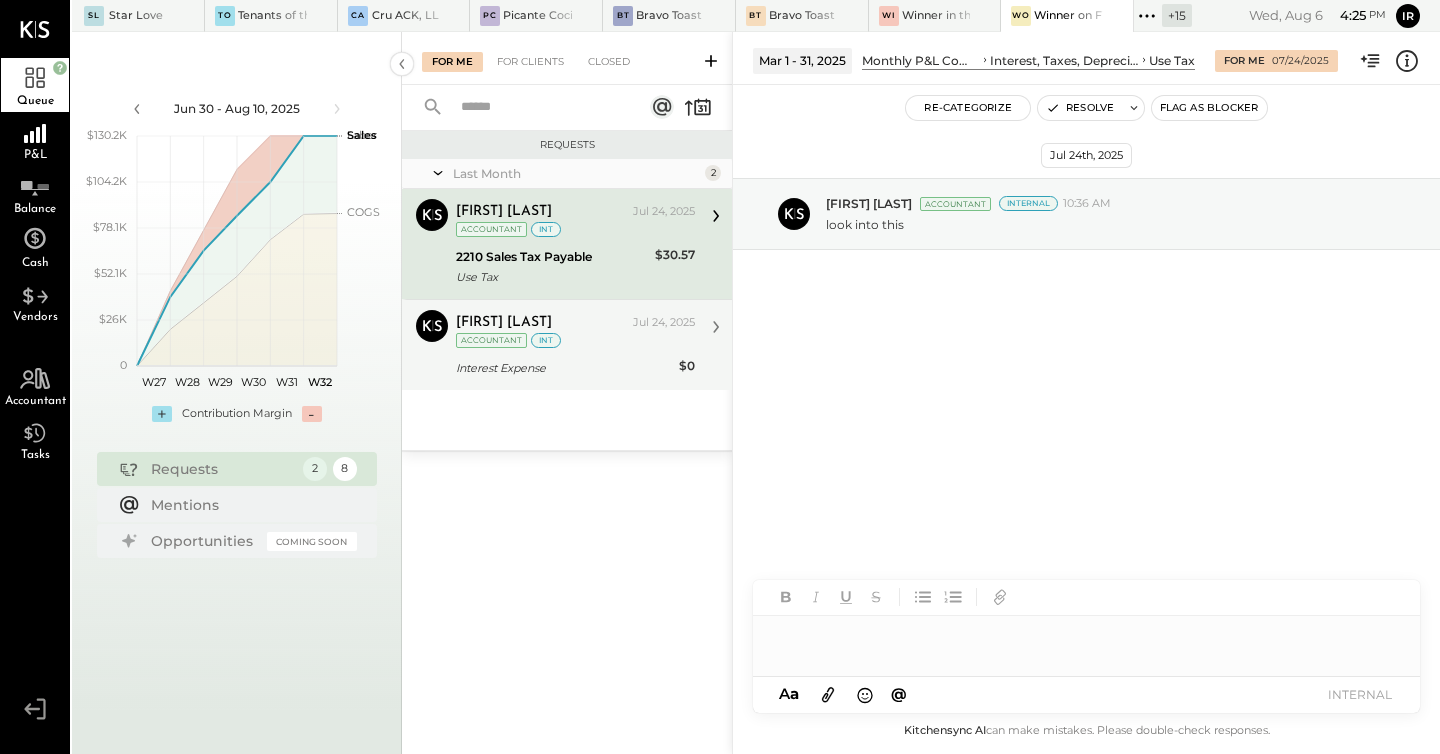 click on "[FIRST] [LAST] [DATE] Accountant int" at bounding box center (575, 330) 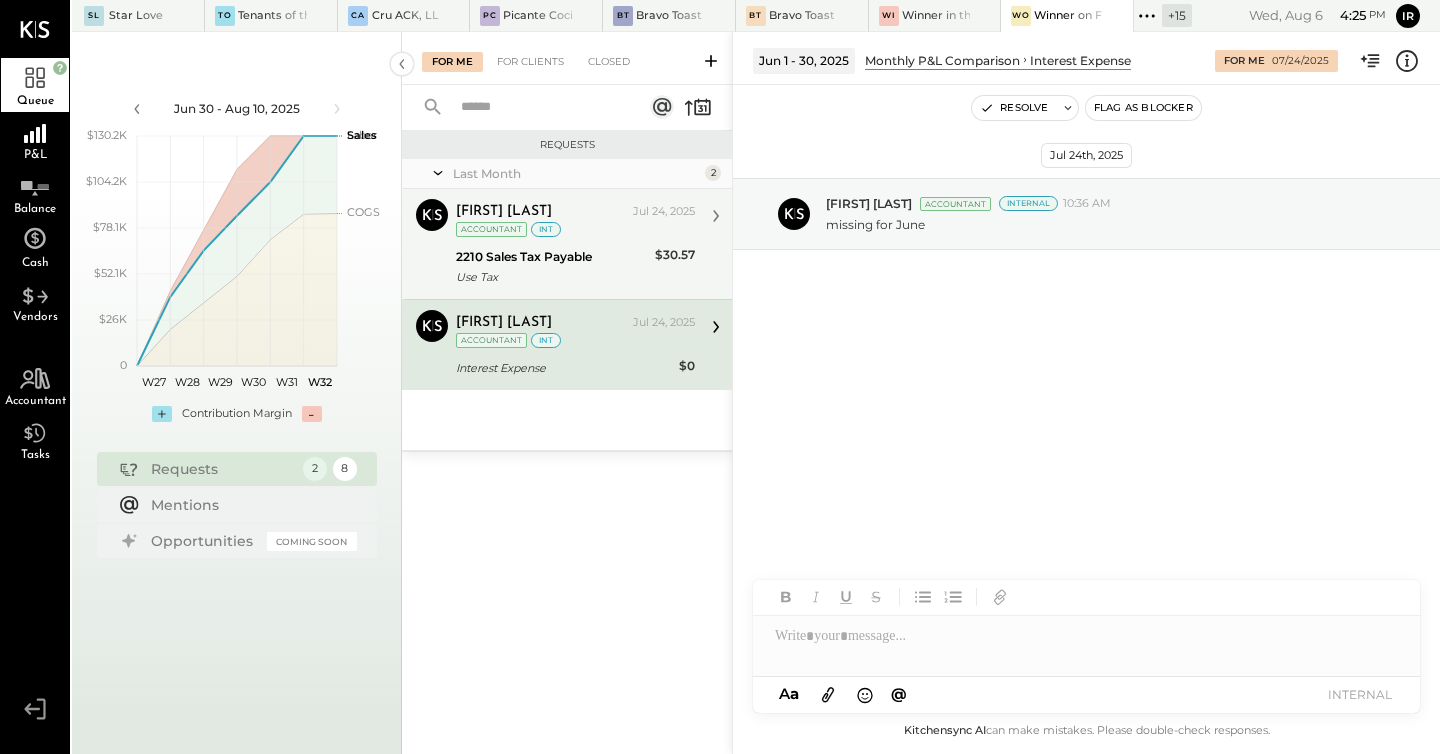 click on "[FIRST] [LAST] [DATE] Accountant int" at bounding box center [575, 219] 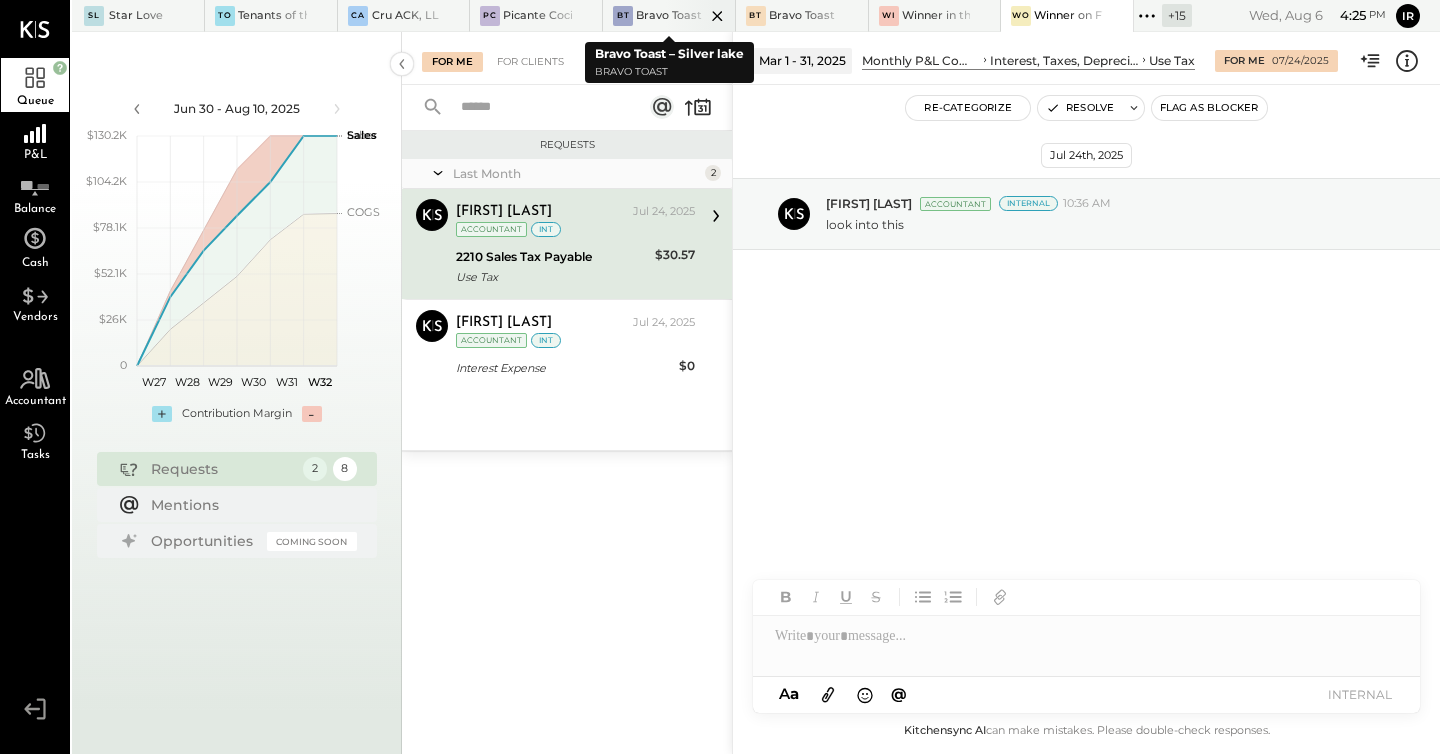 click 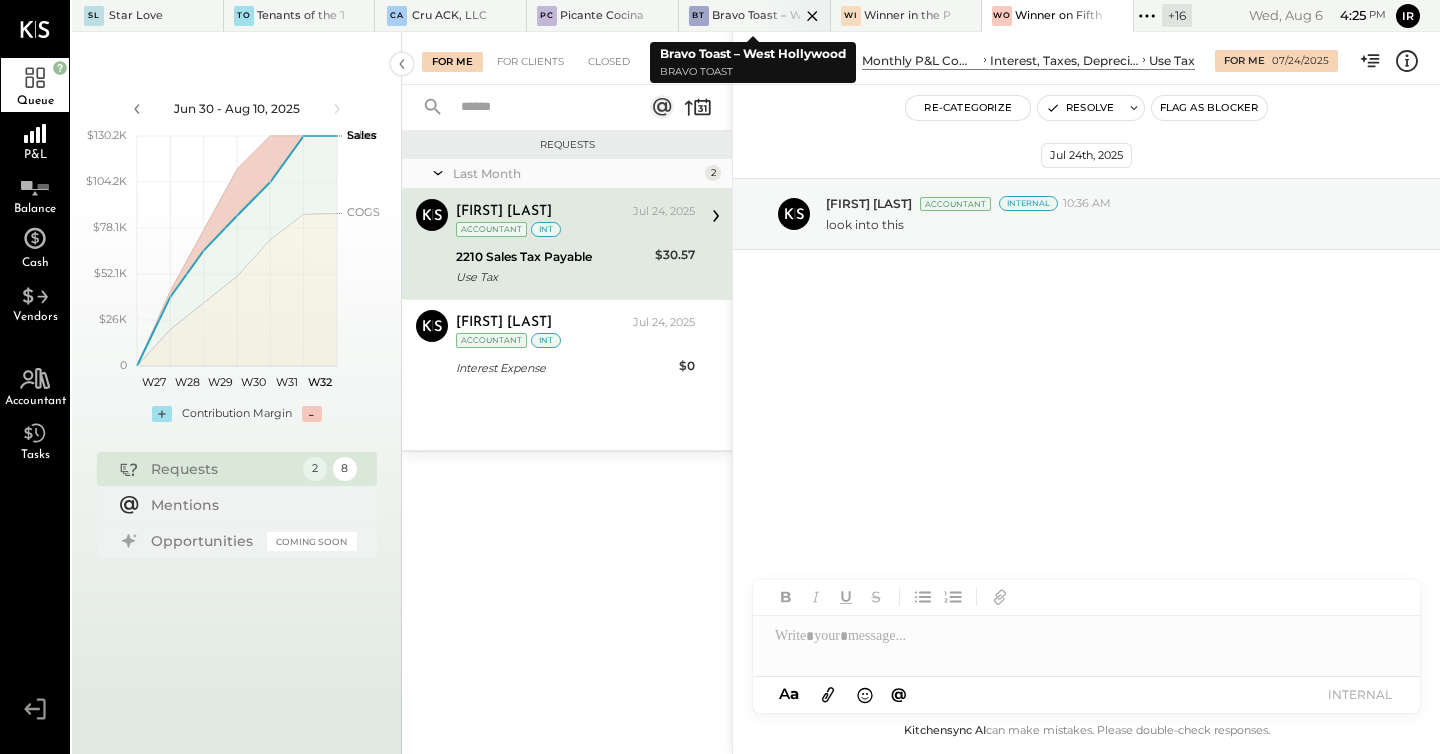 click 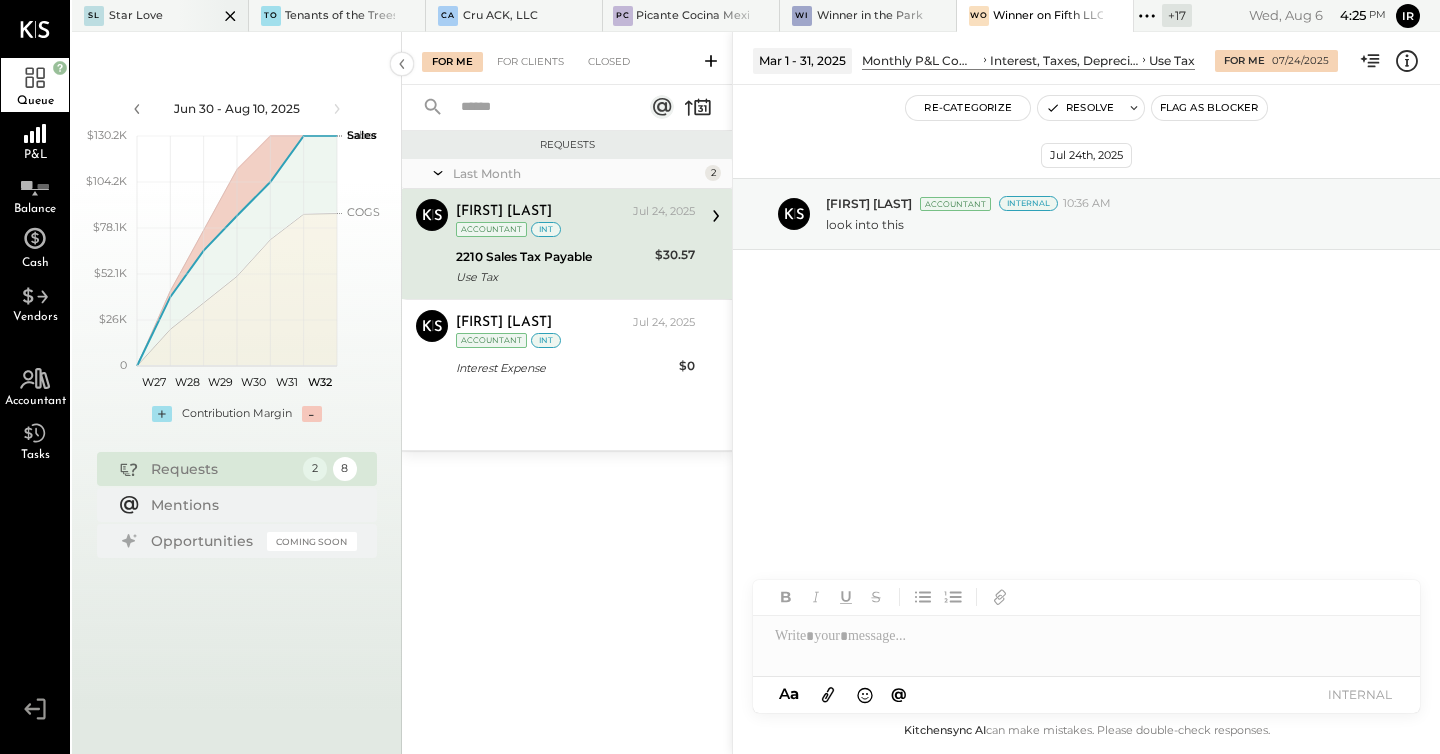 click 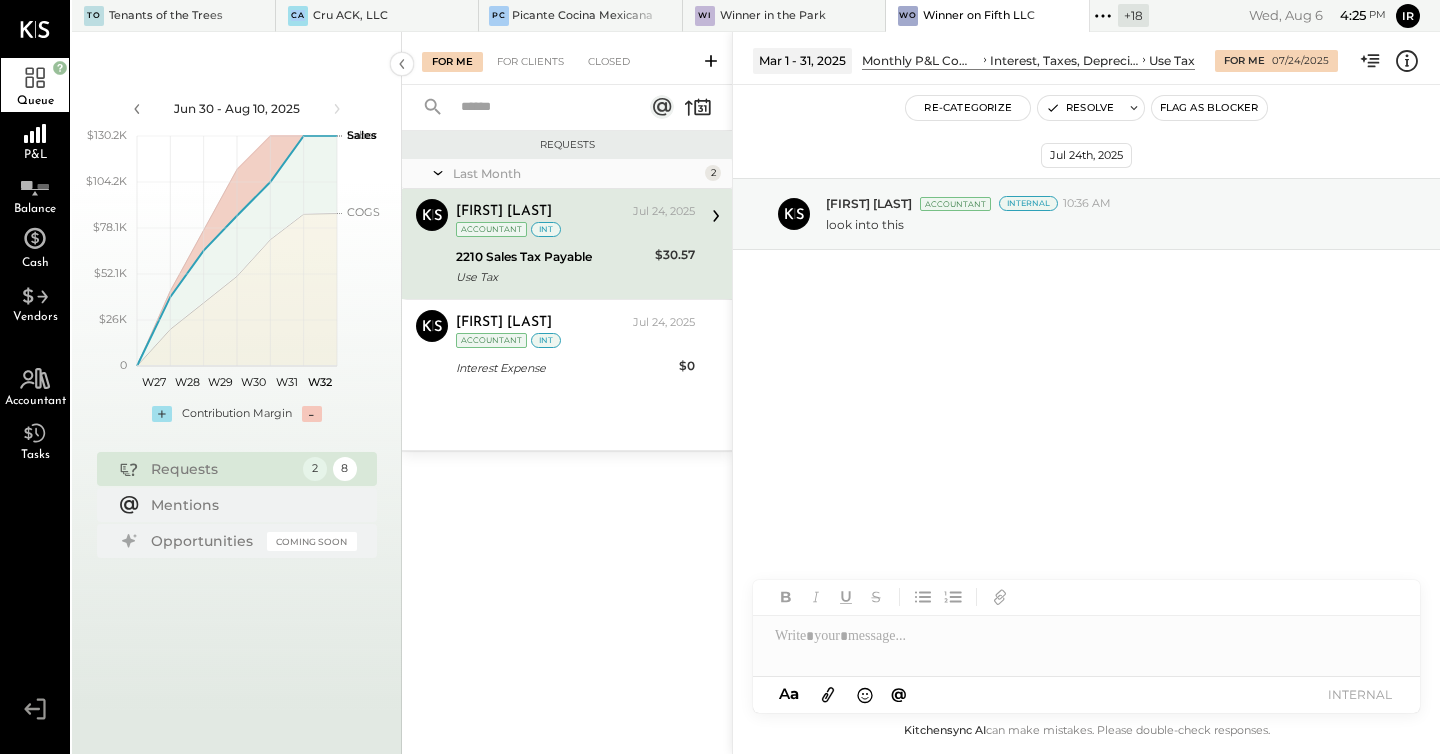click at bounding box center [240, 15] 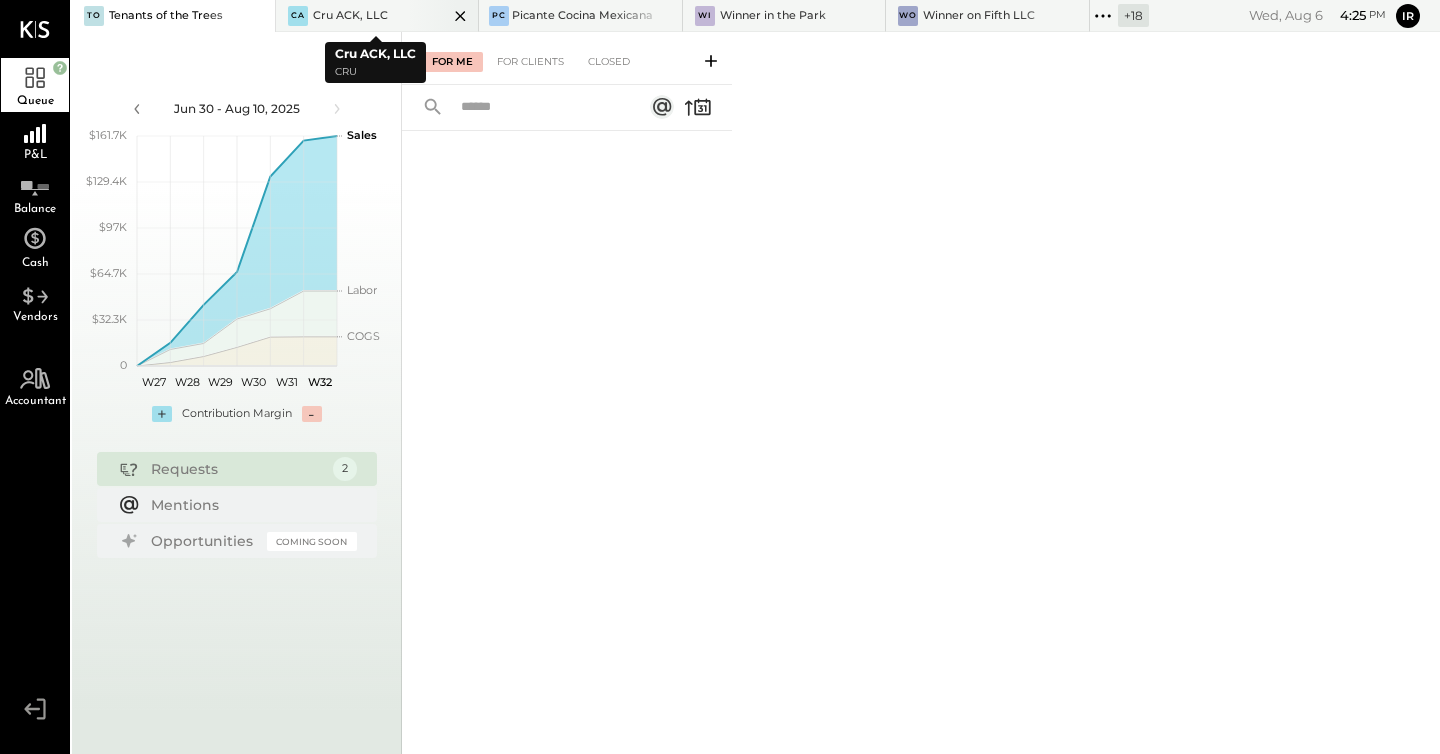 click 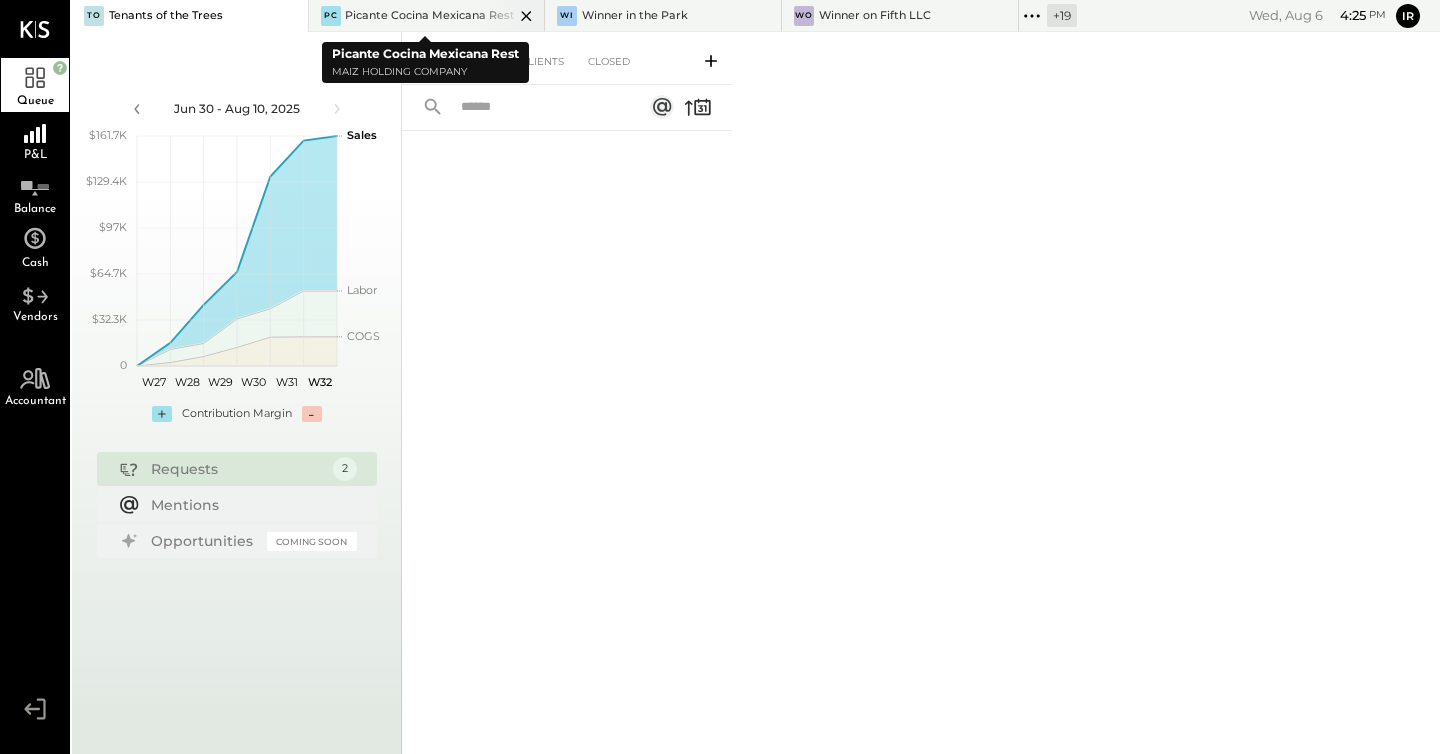 click 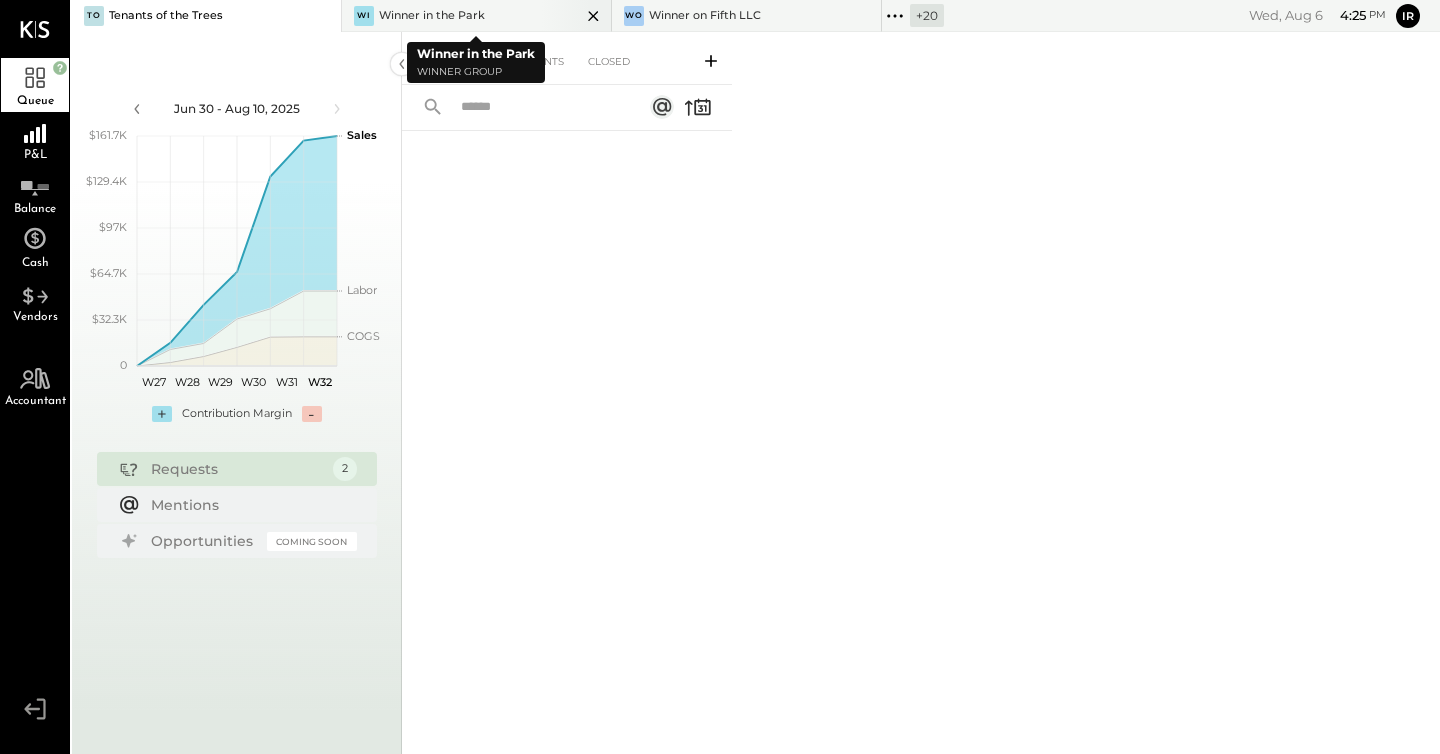 click 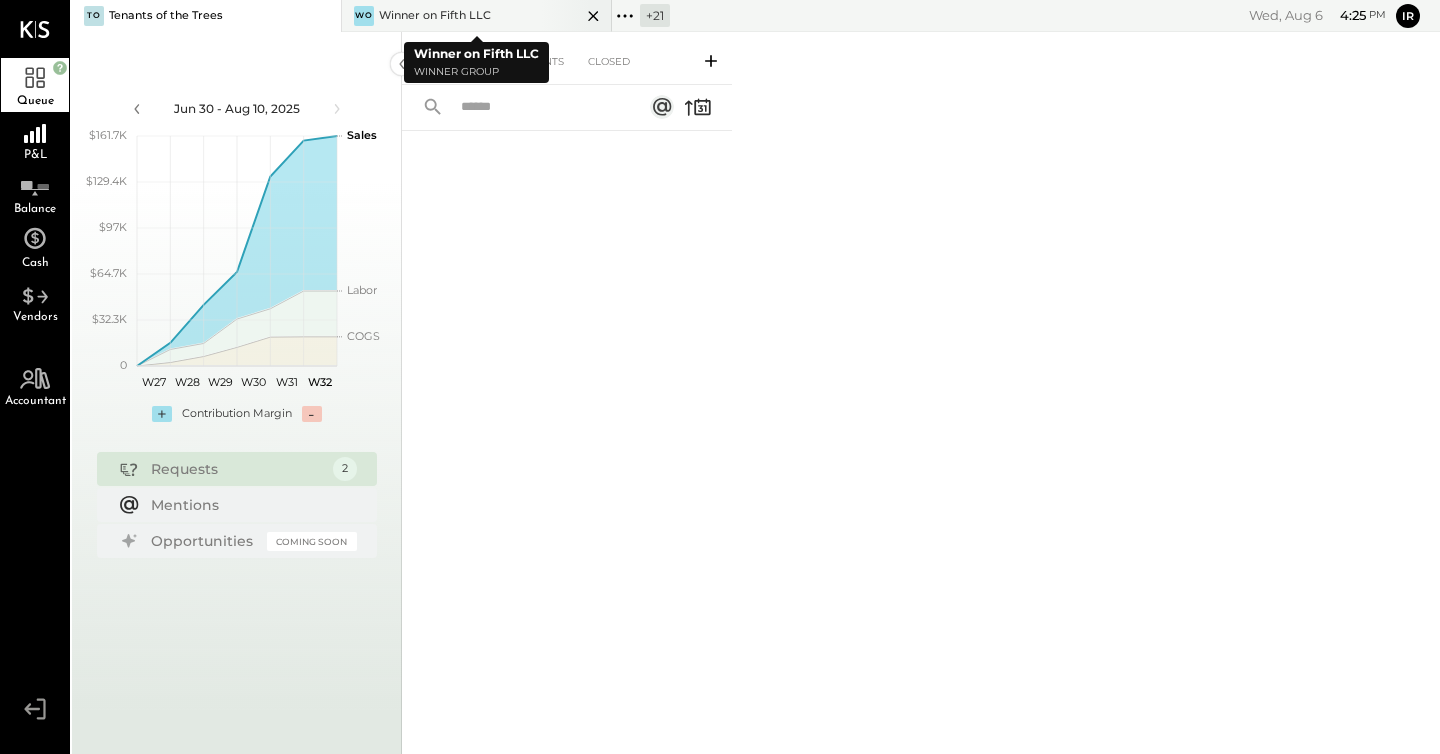click 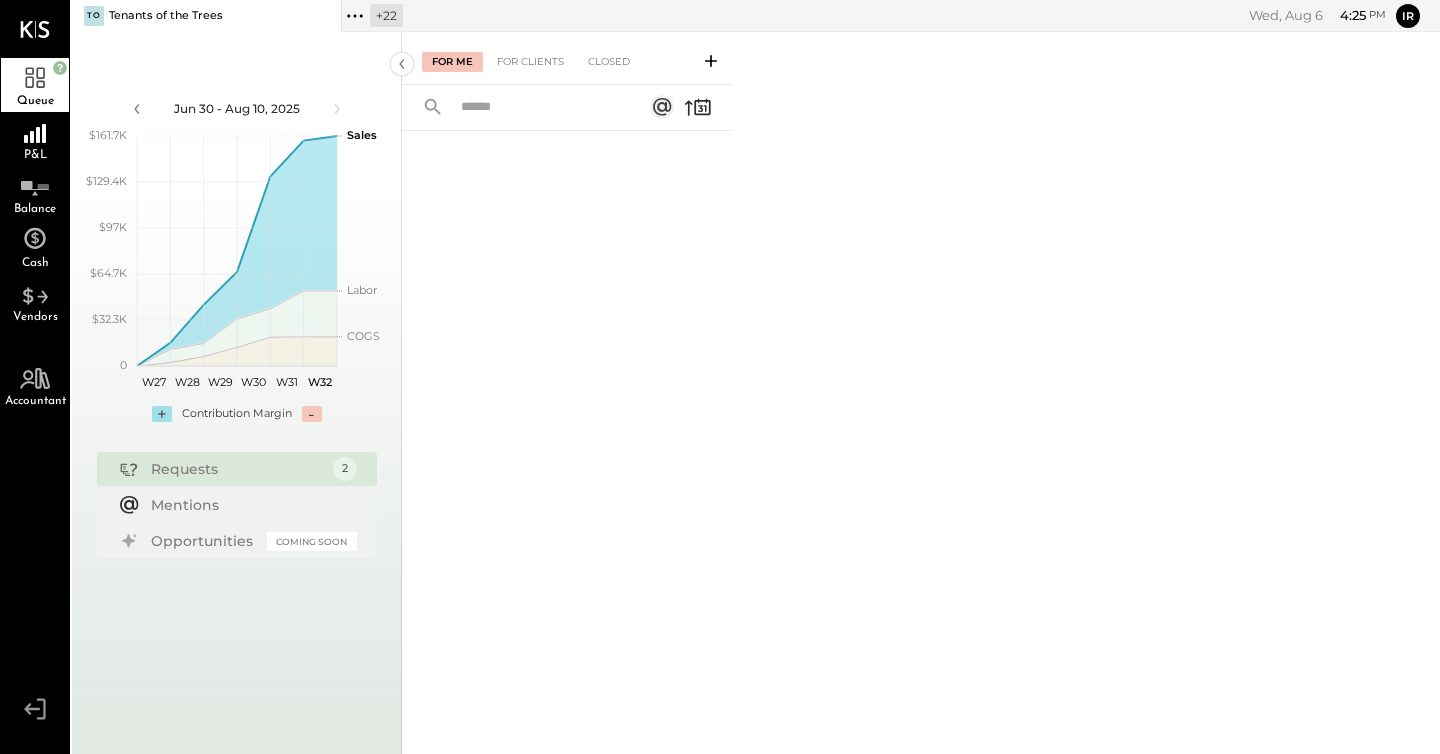click 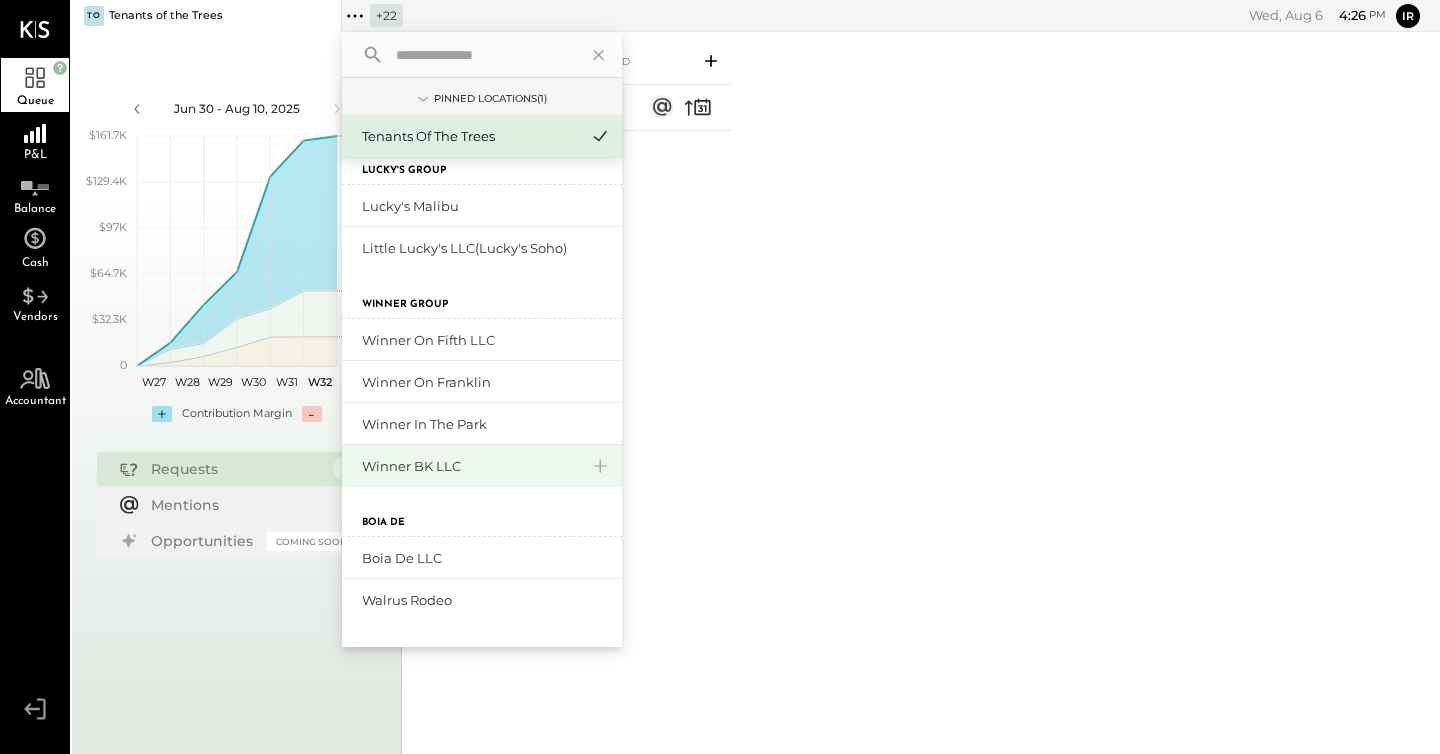 scroll, scrollTop: 404, scrollLeft: 0, axis: vertical 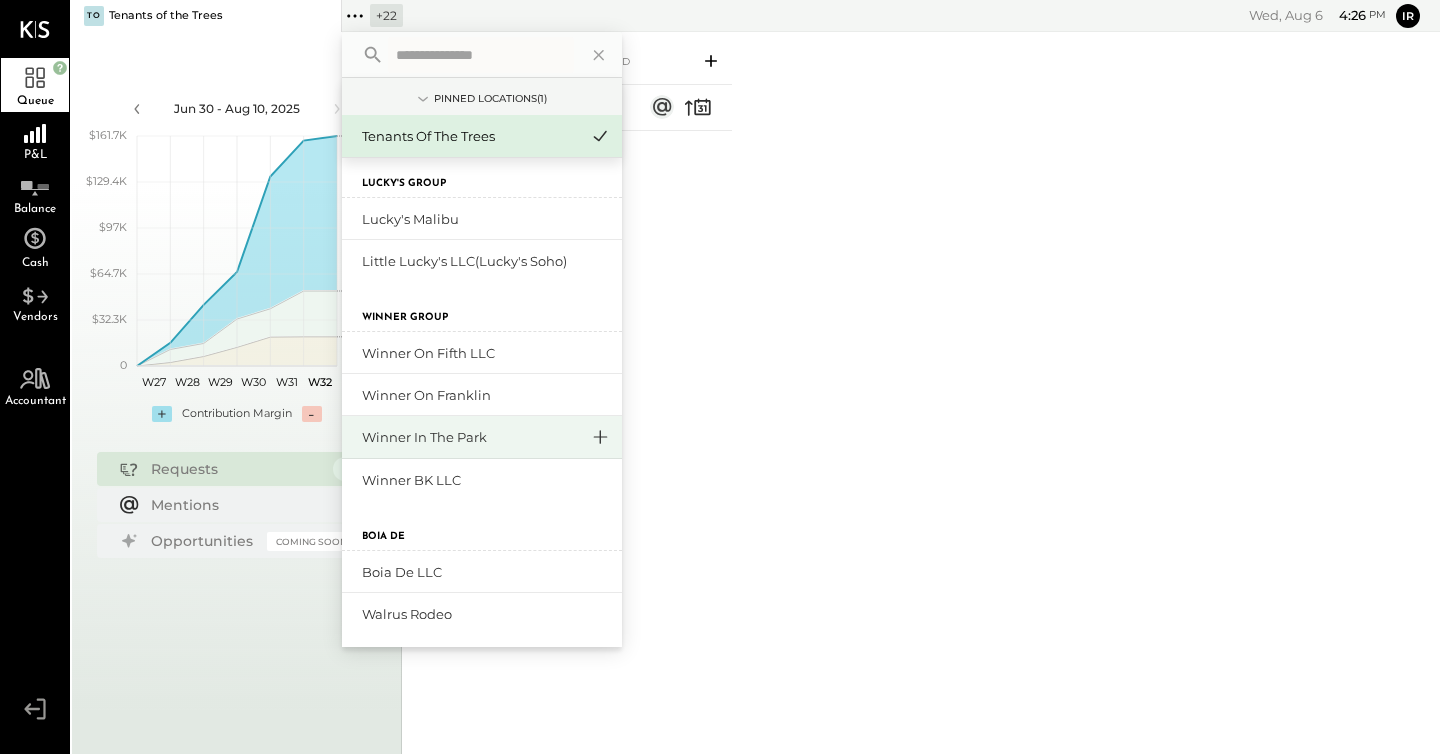 click 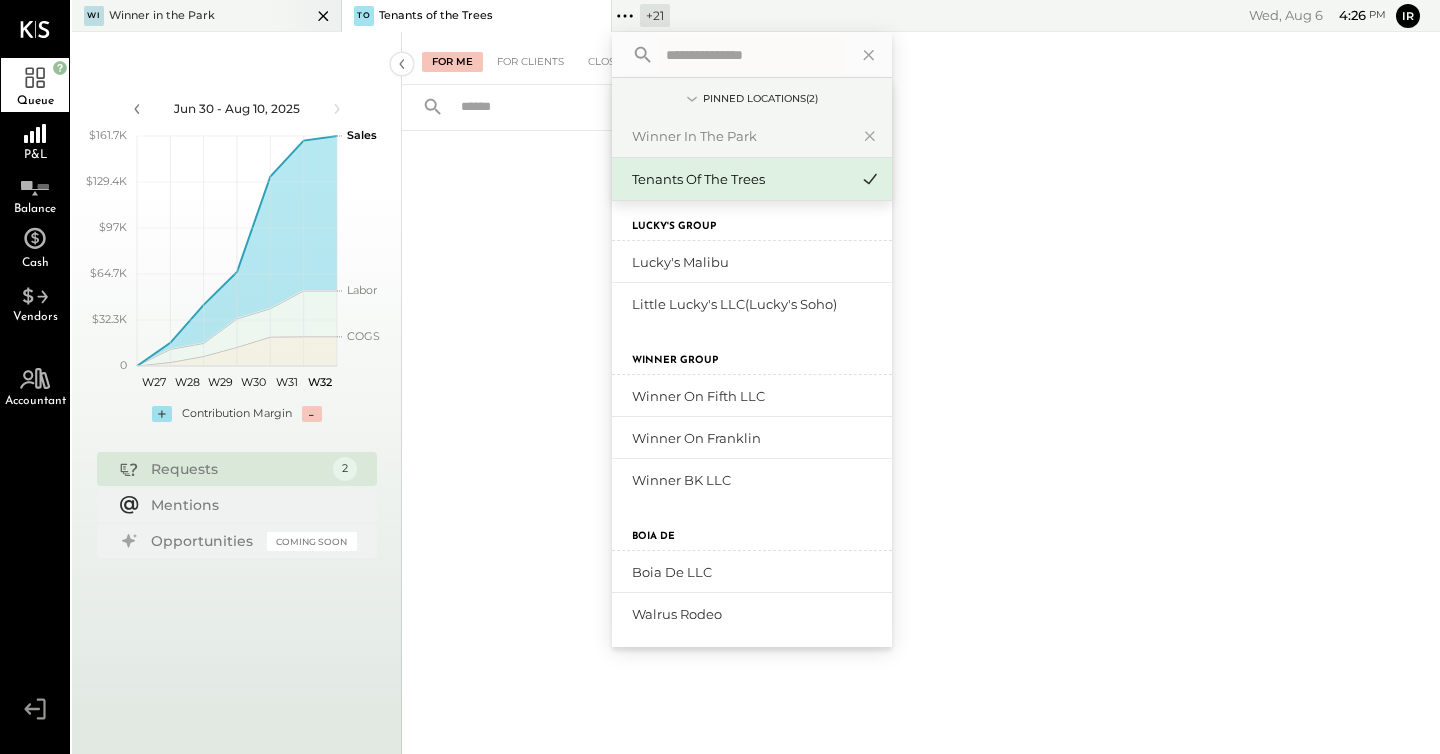 click on "Wi Winner in the Park" at bounding box center [191, 16] 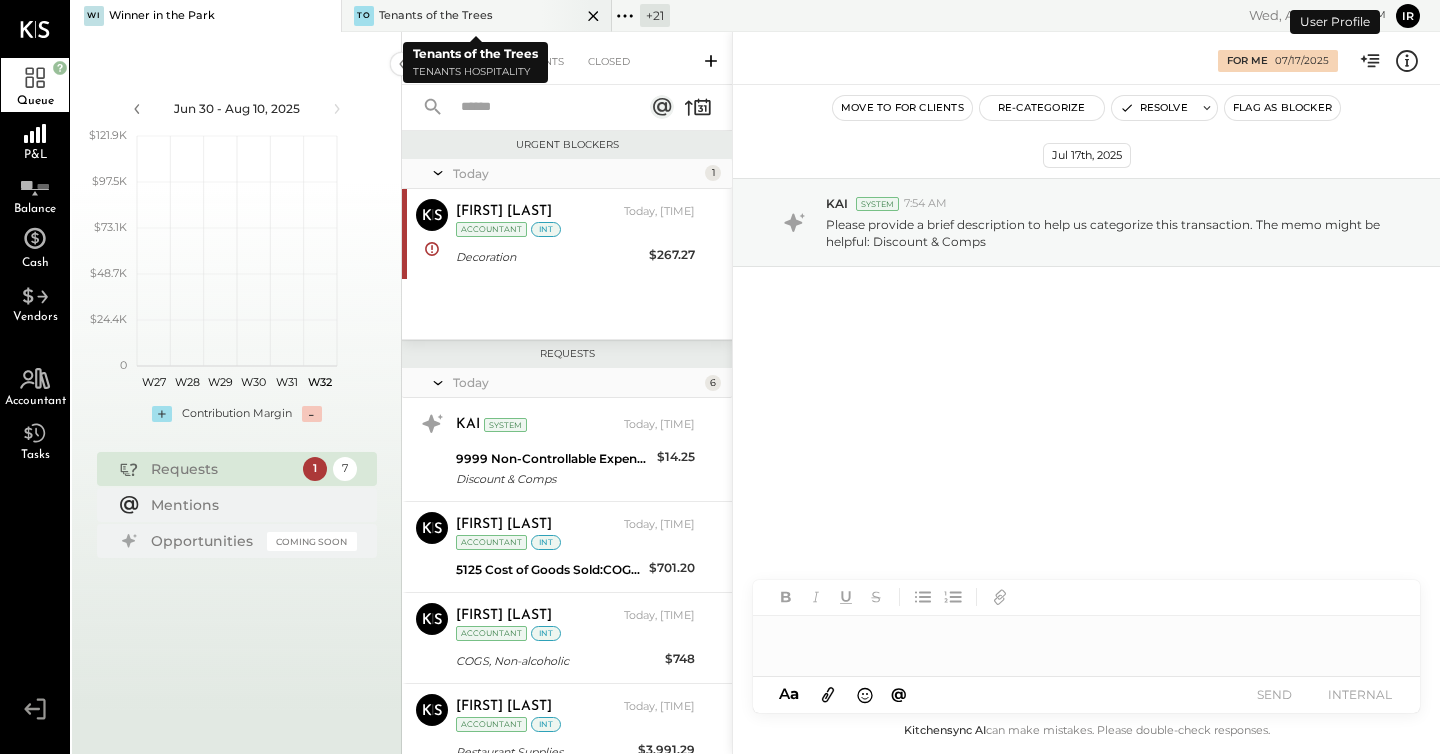 click 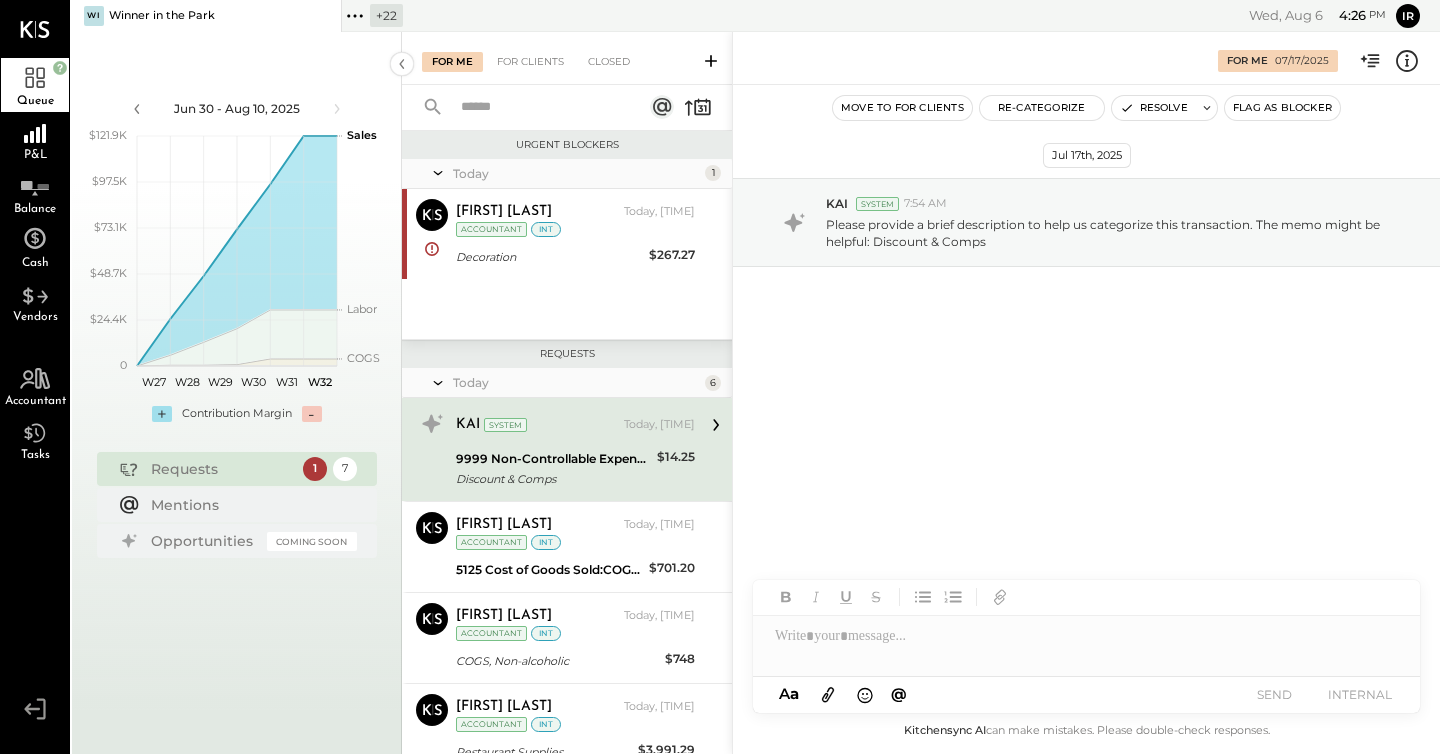scroll, scrollTop: 8, scrollLeft: 0, axis: vertical 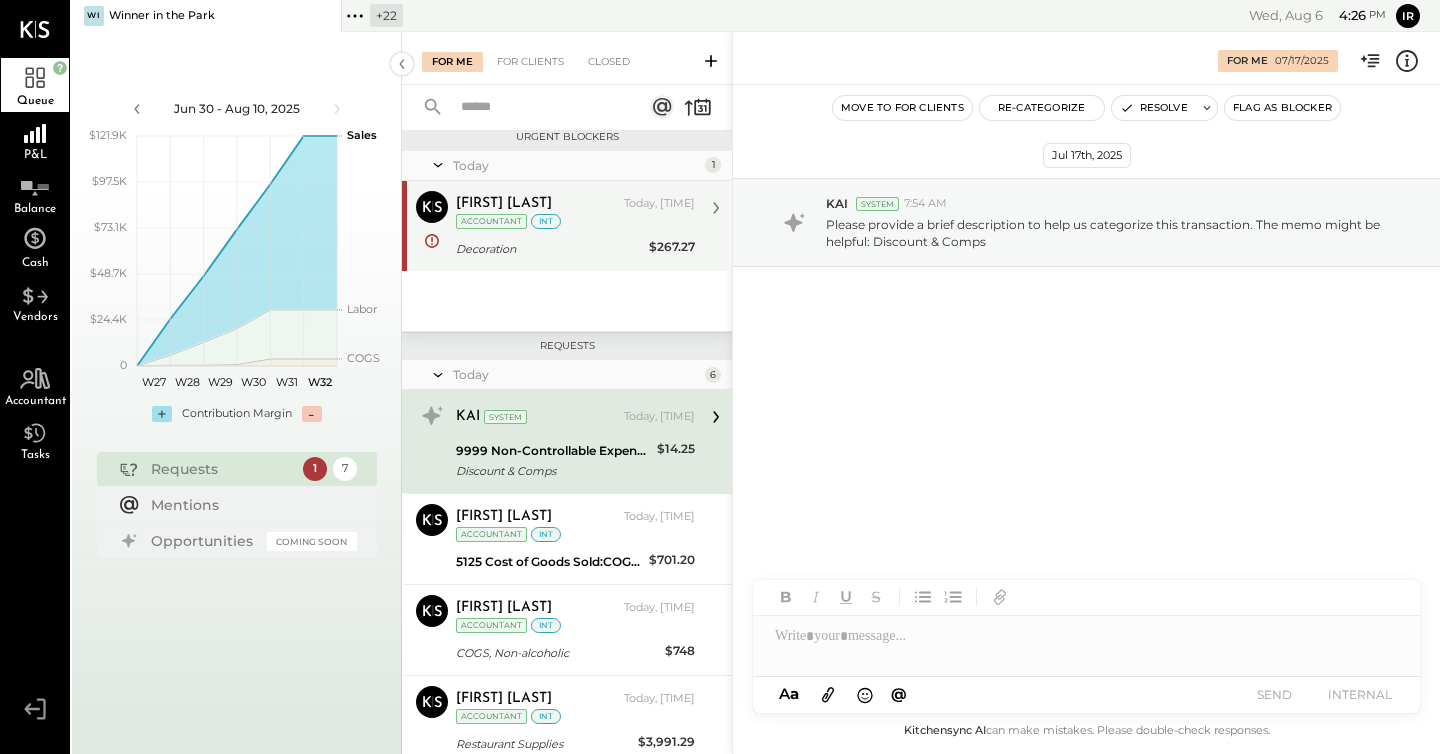 click on "Irvin Rojas Today, 10:33 AM Accountant int Decoration $267.27 cintas should be moved" at bounding box center [575, 226] 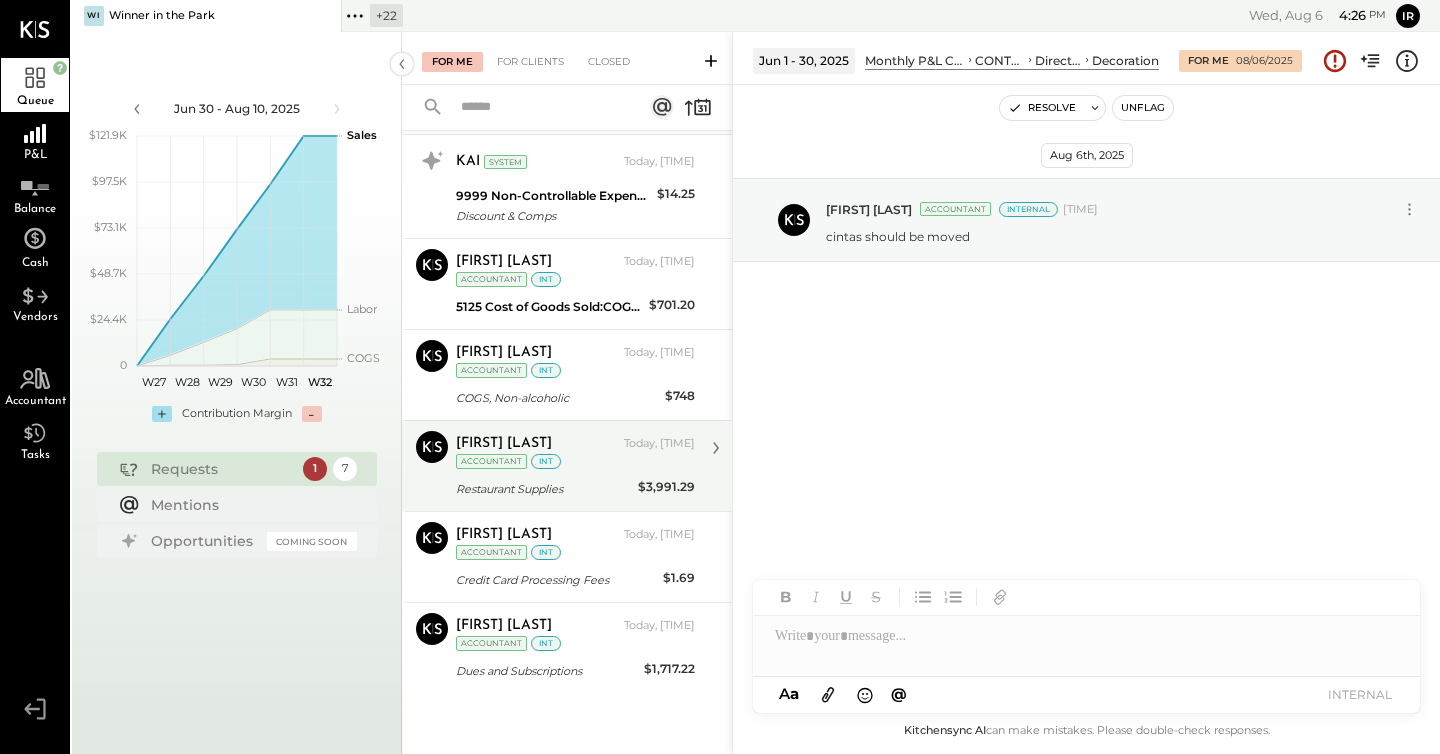 scroll, scrollTop: 0, scrollLeft: 0, axis: both 